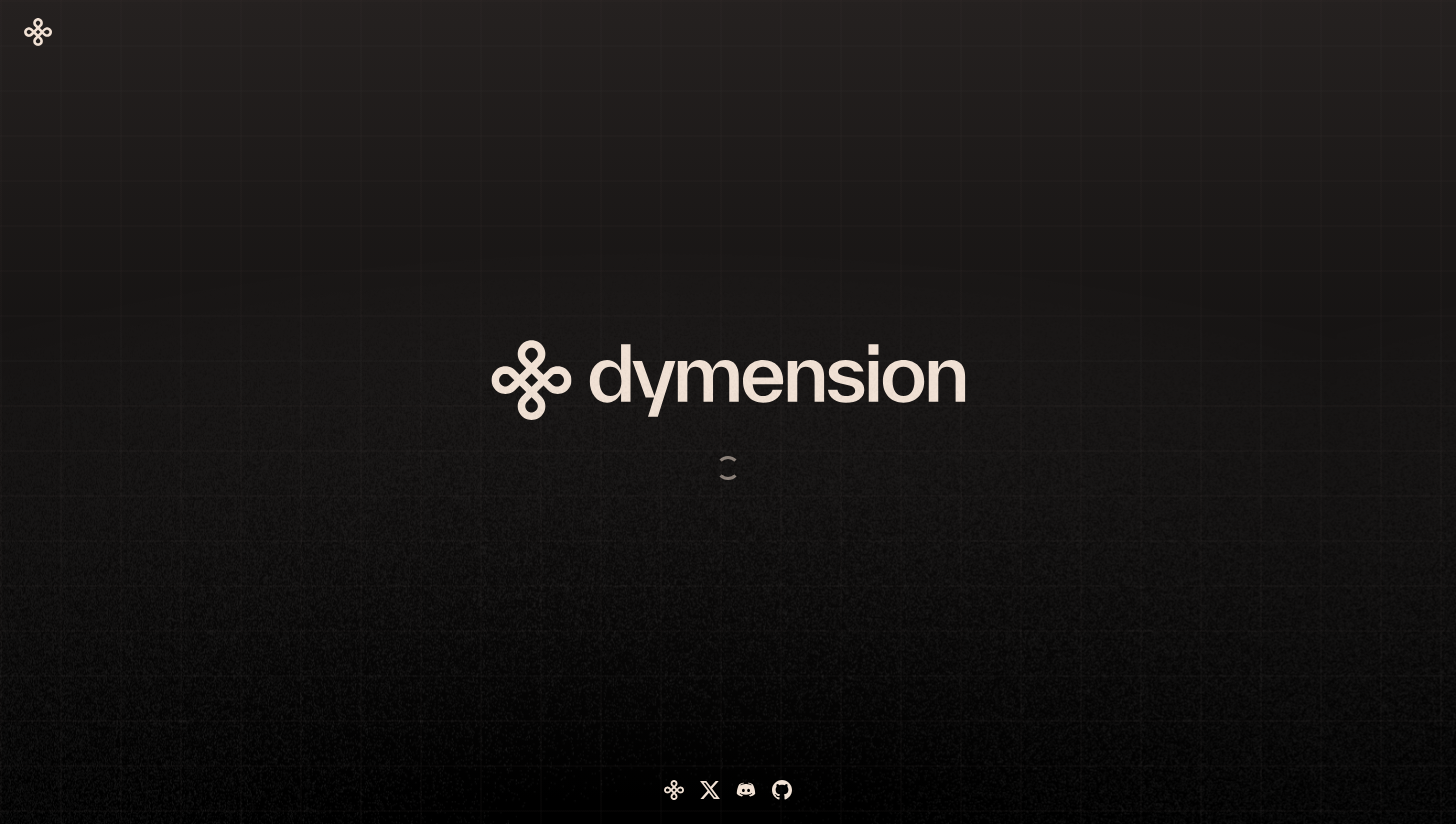 scroll, scrollTop: 0, scrollLeft: 0, axis: both 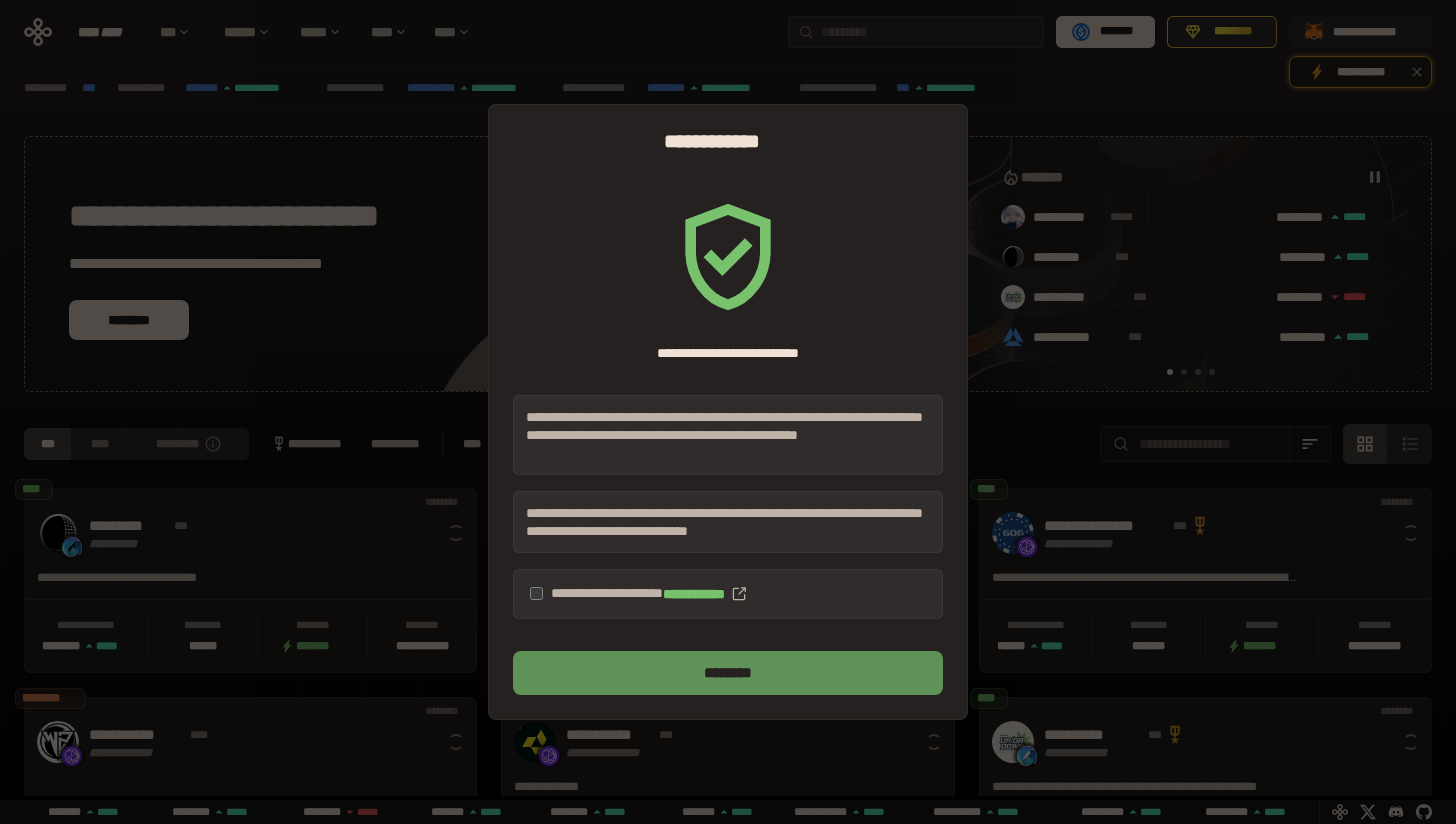 click on "********" at bounding box center [728, 673] 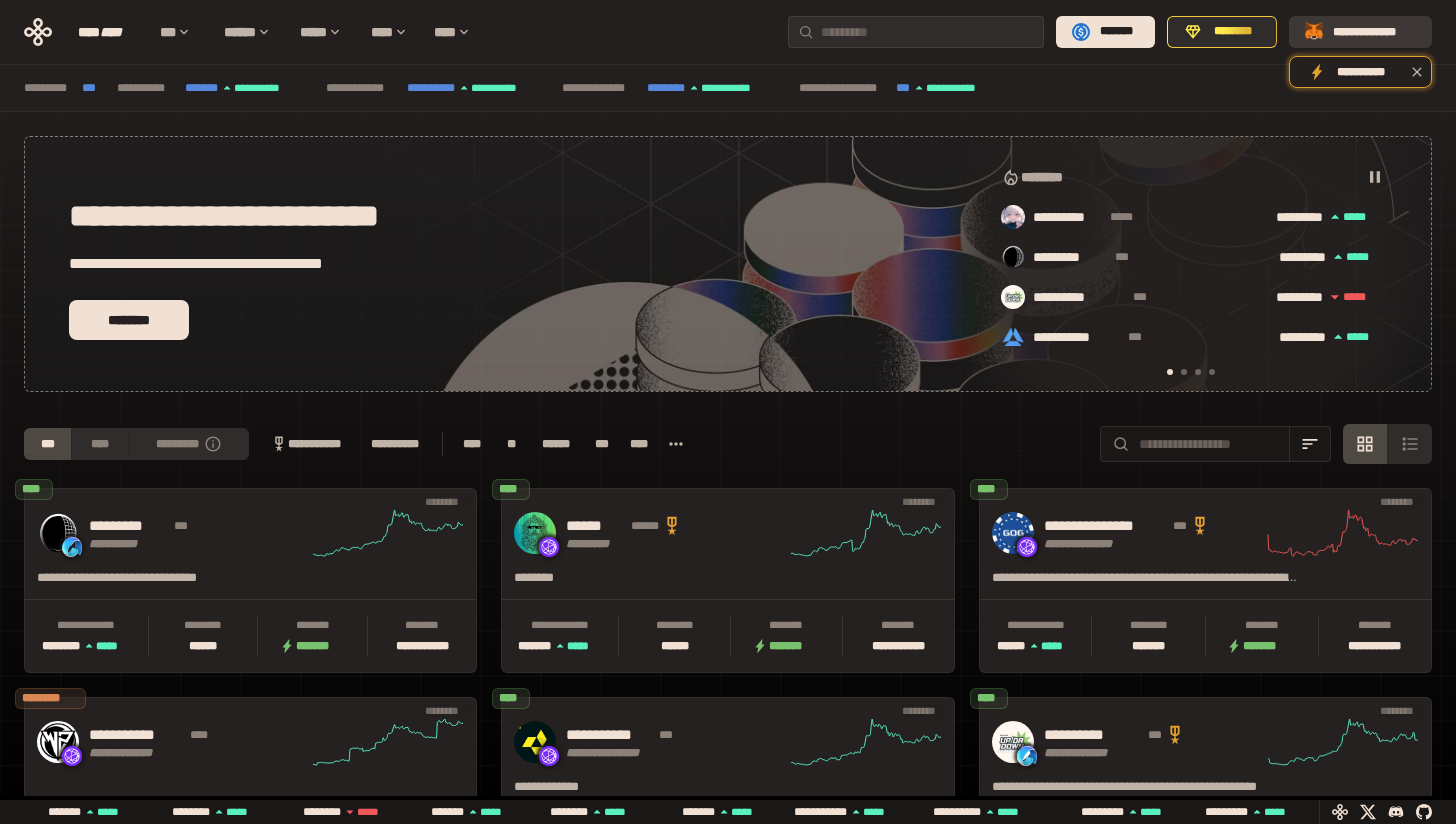 click on "**********" at bounding box center (1374, 32) 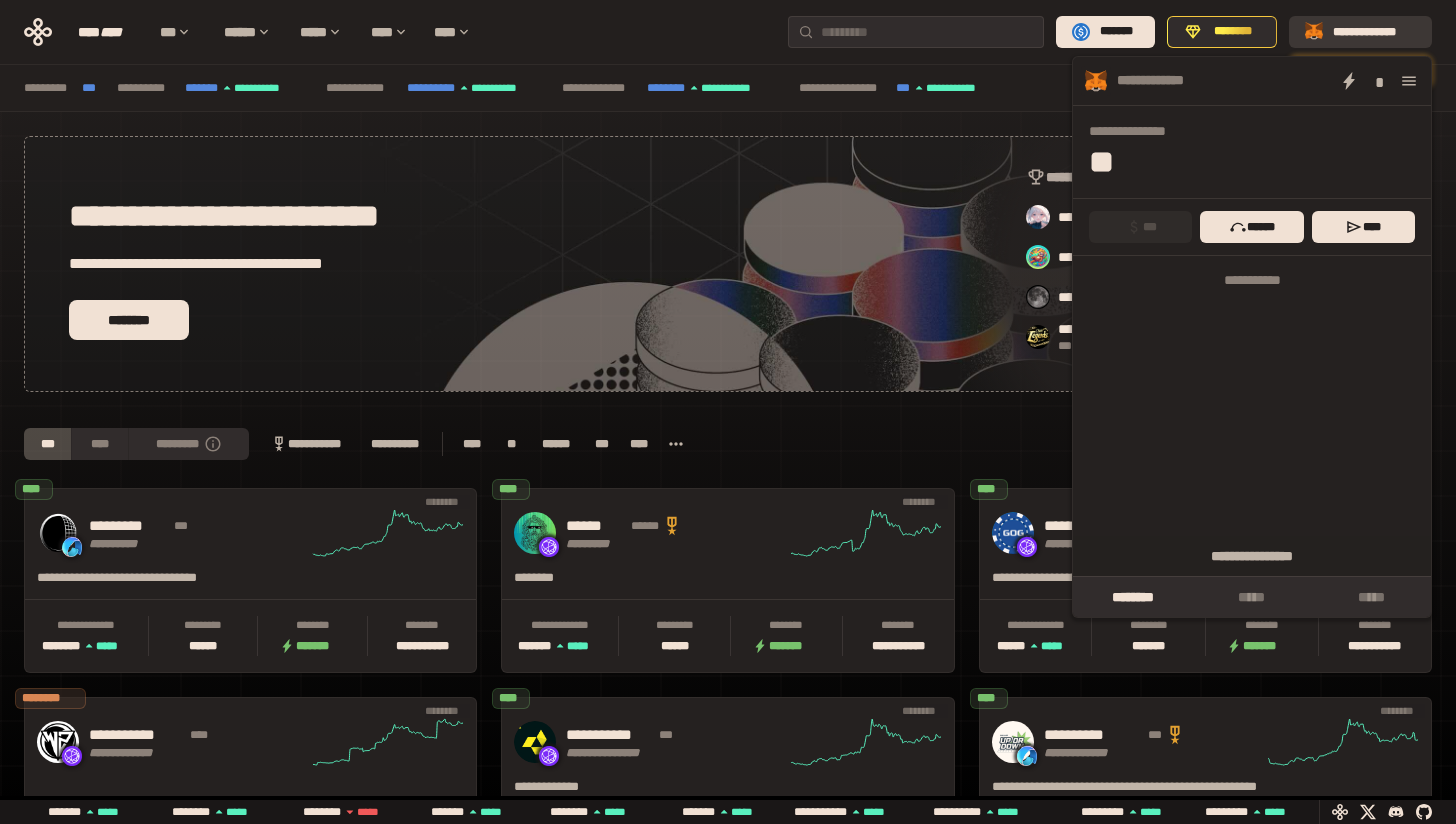scroll, scrollTop: 0, scrollLeft: 436, axis: horizontal 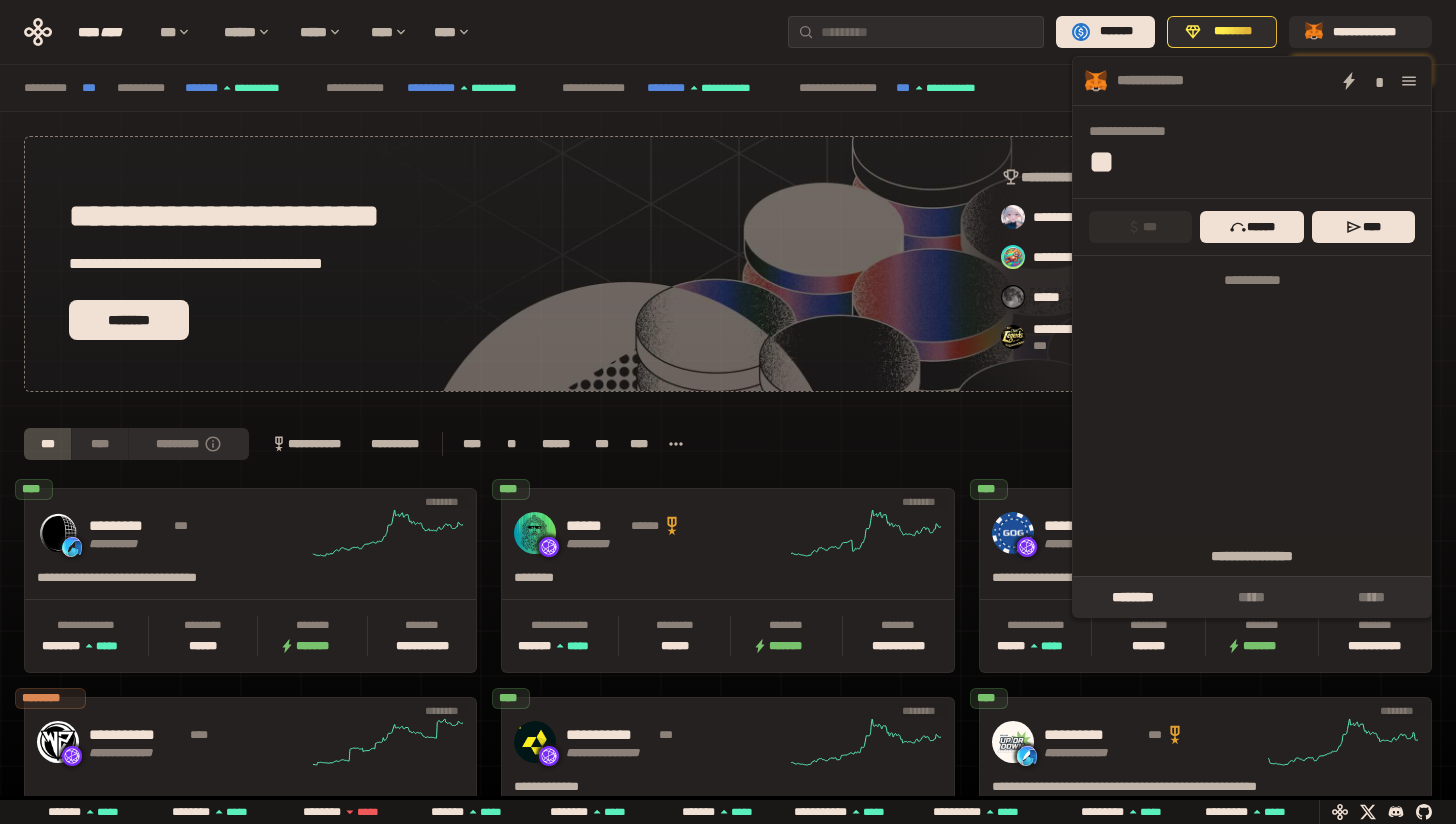 click on "**********" at bounding box center (1252, 81) 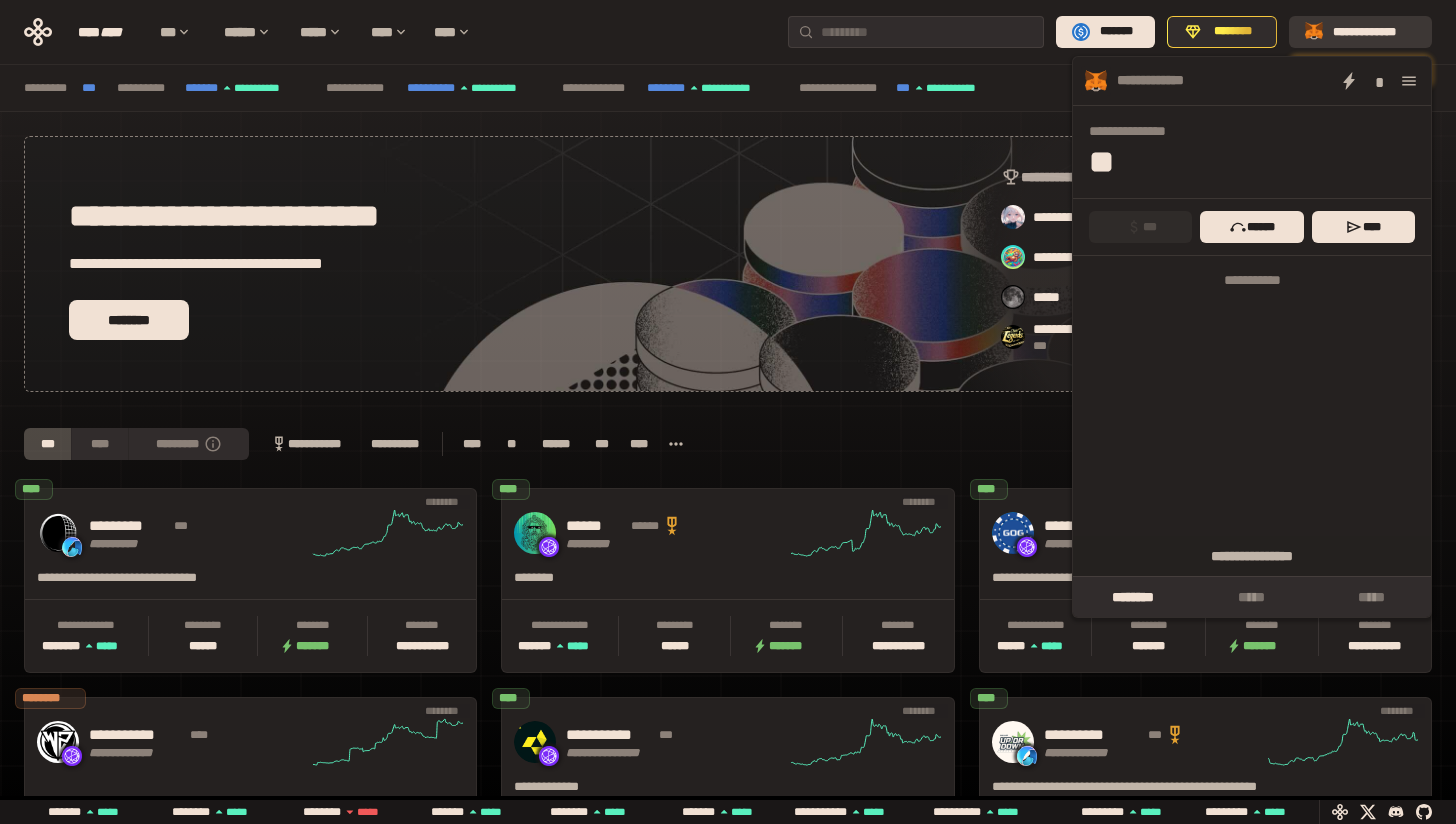 click on "**********" at bounding box center [1360, 32] 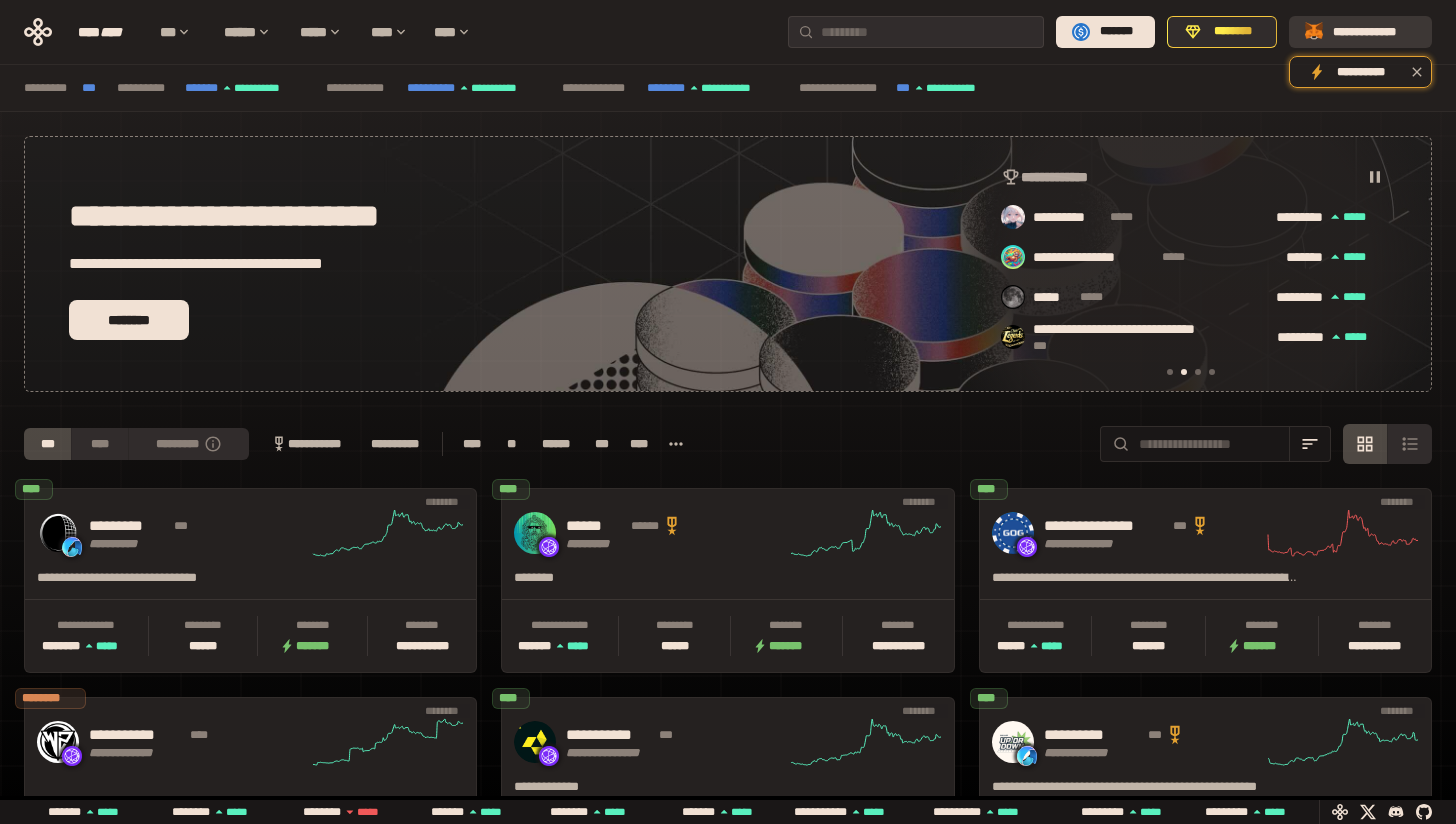 click on "**********" at bounding box center [1374, 32] 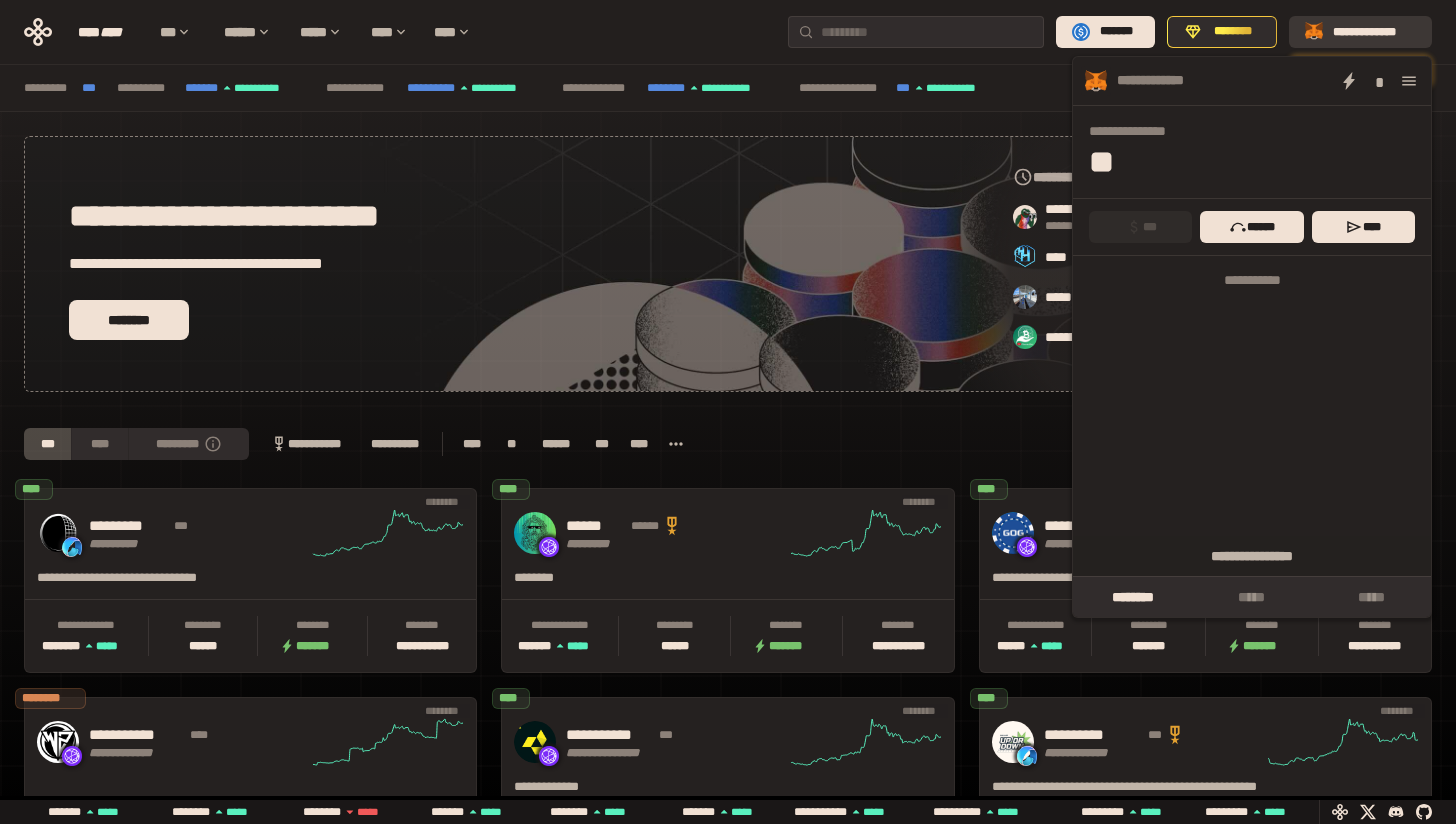 scroll, scrollTop: 0, scrollLeft: 856, axis: horizontal 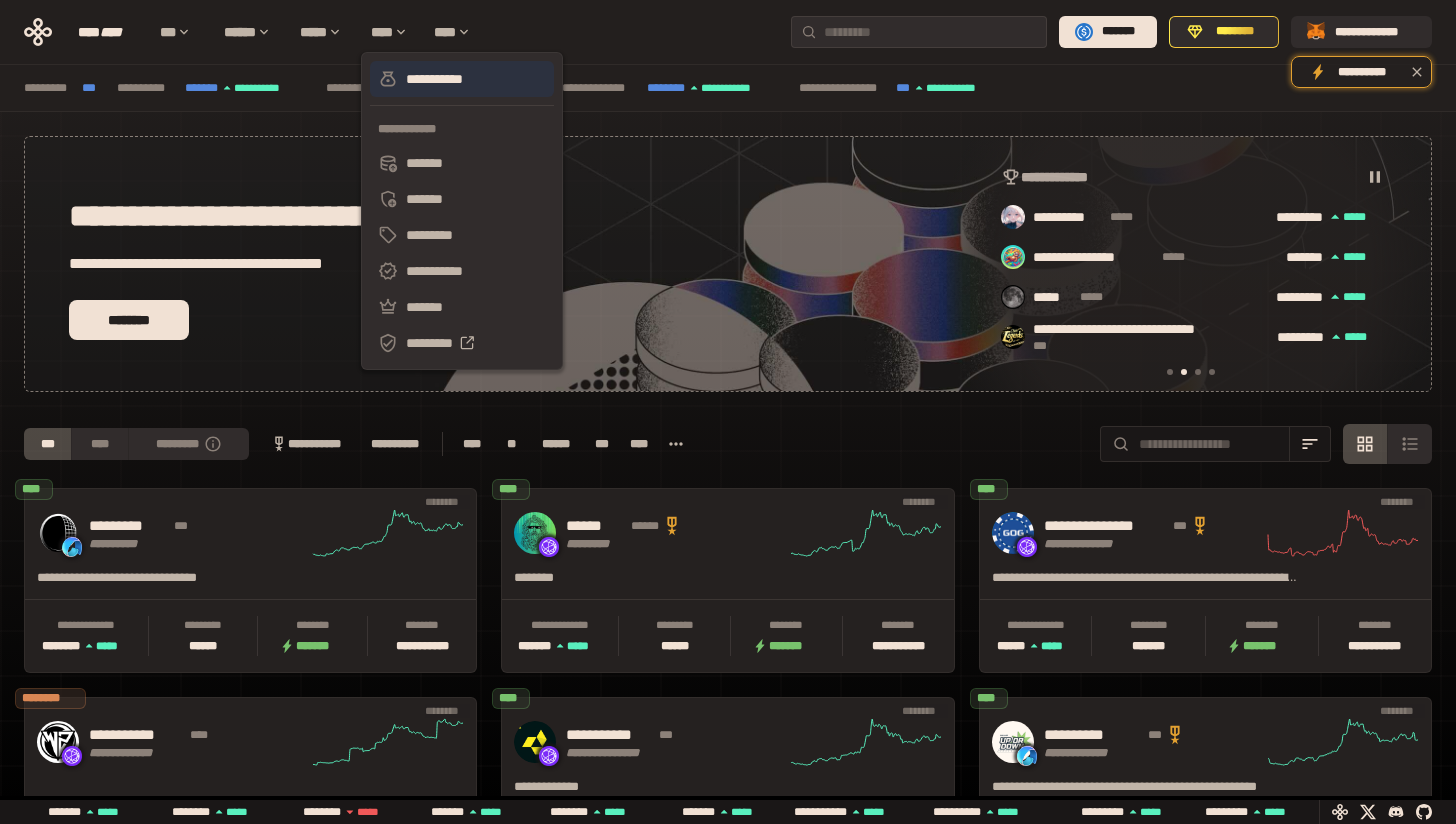 click on "**********" at bounding box center [462, 79] 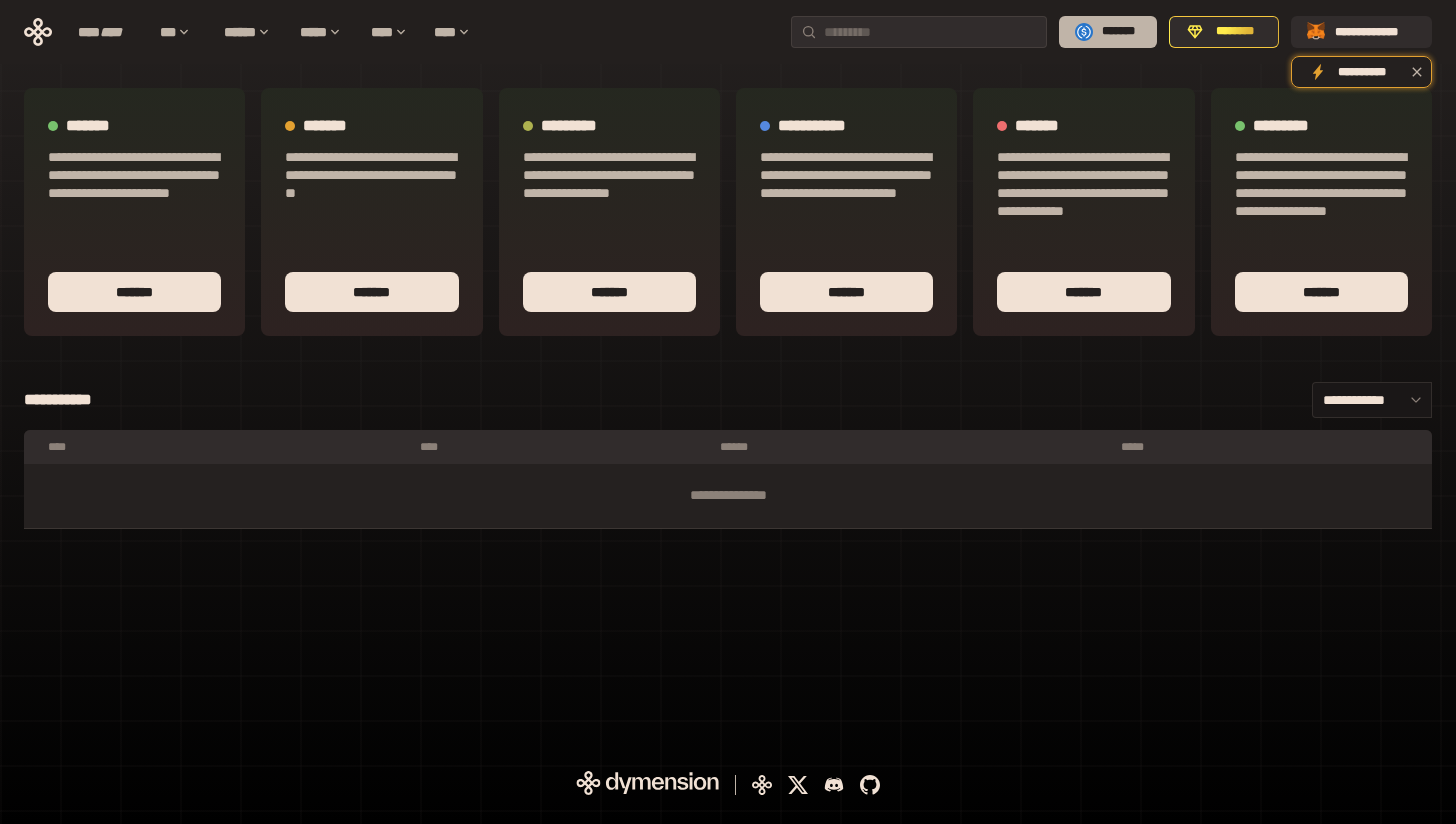 click 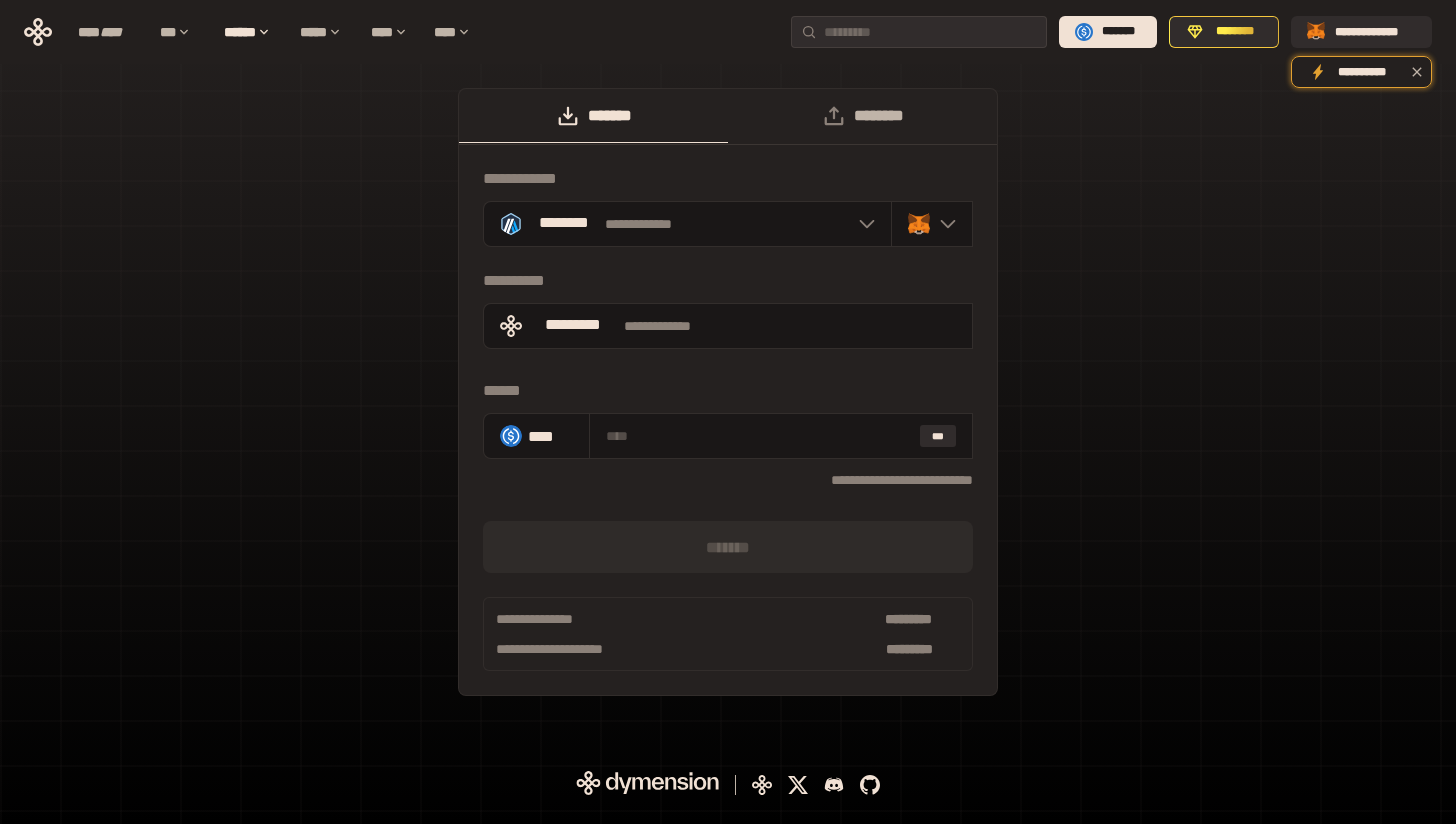 click on "********" at bounding box center [862, 116] 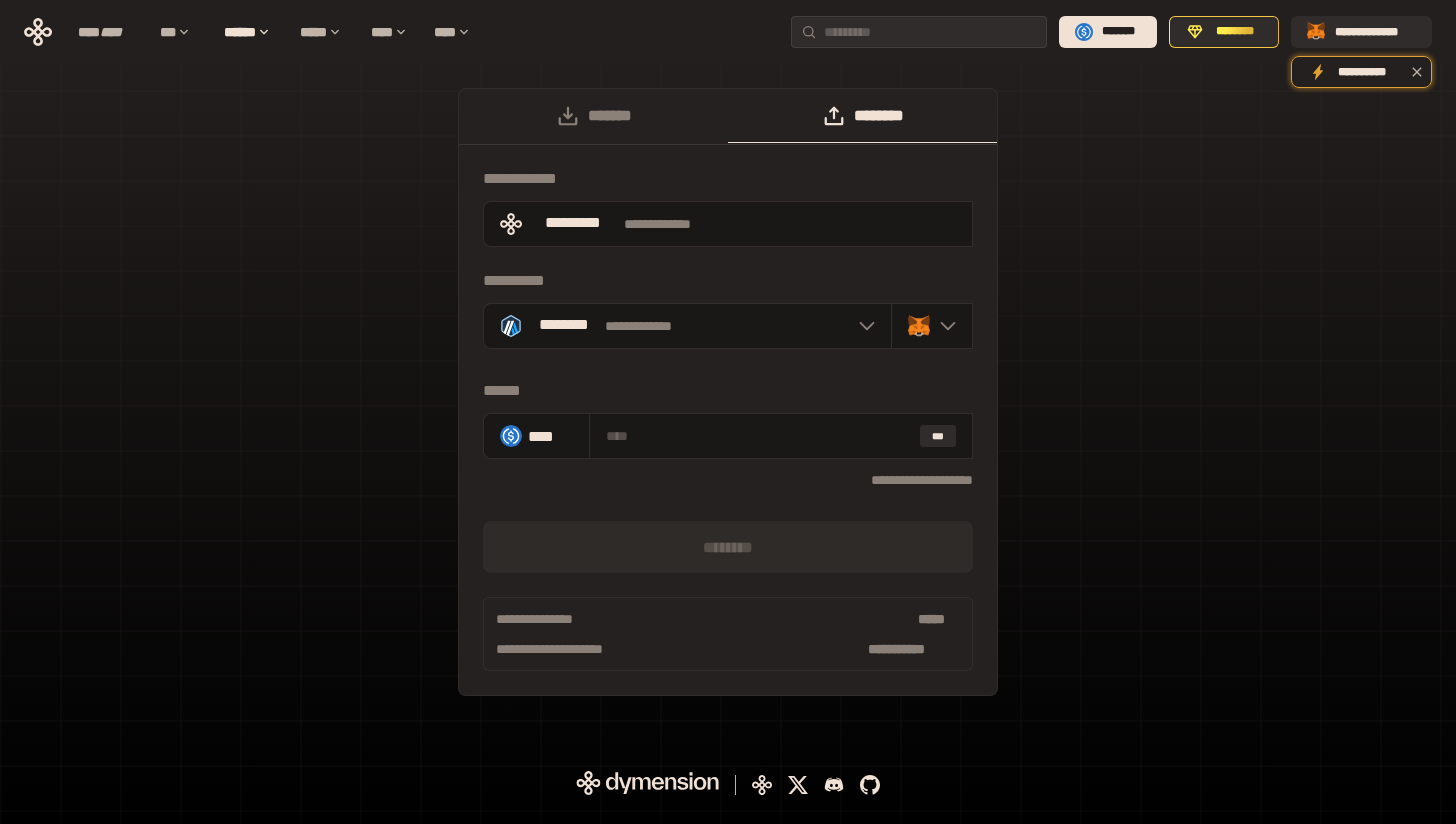 click on "**********" at bounding box center [728, 402] 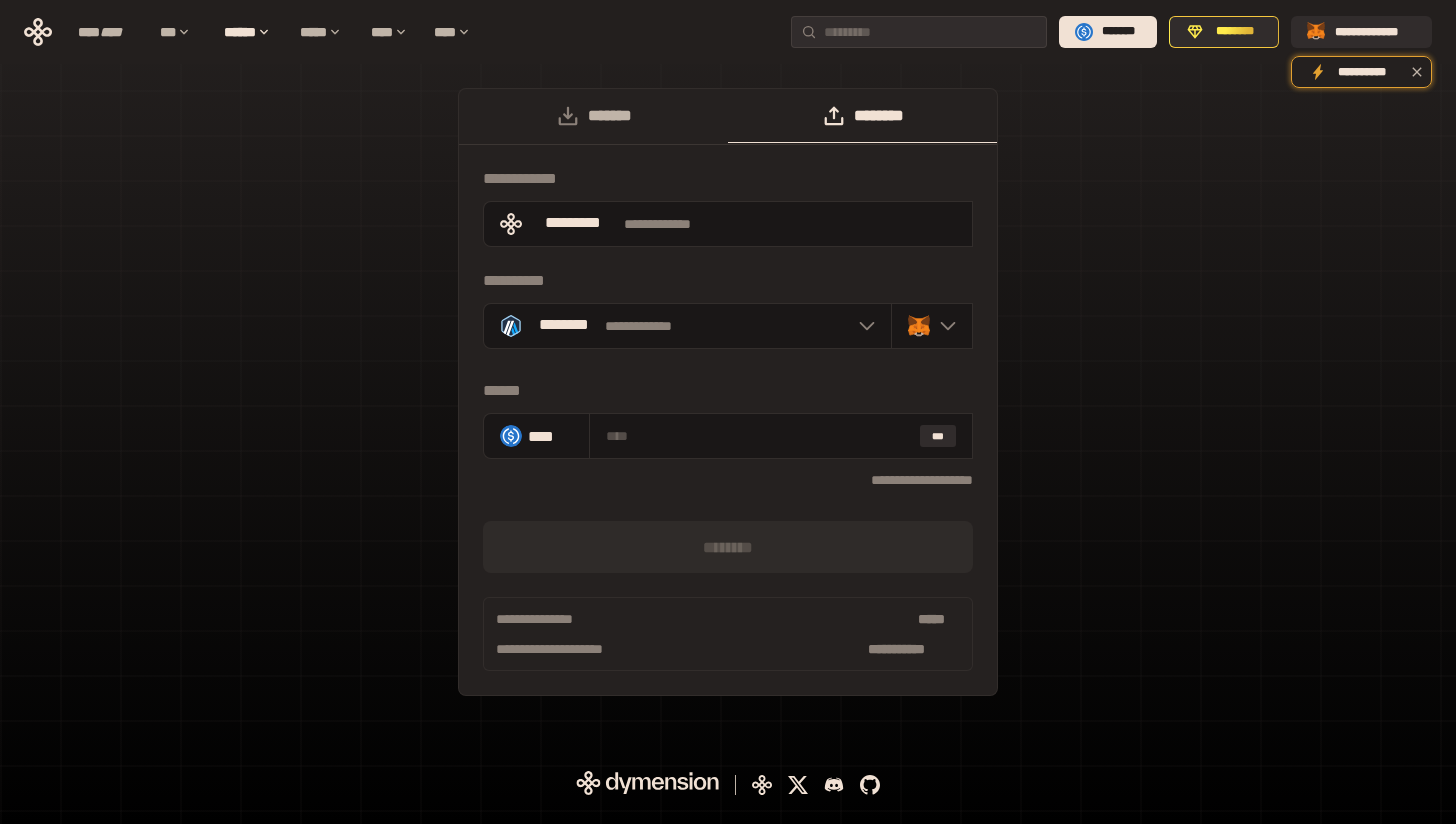 click on "*******" at bounding box center [593, 116] 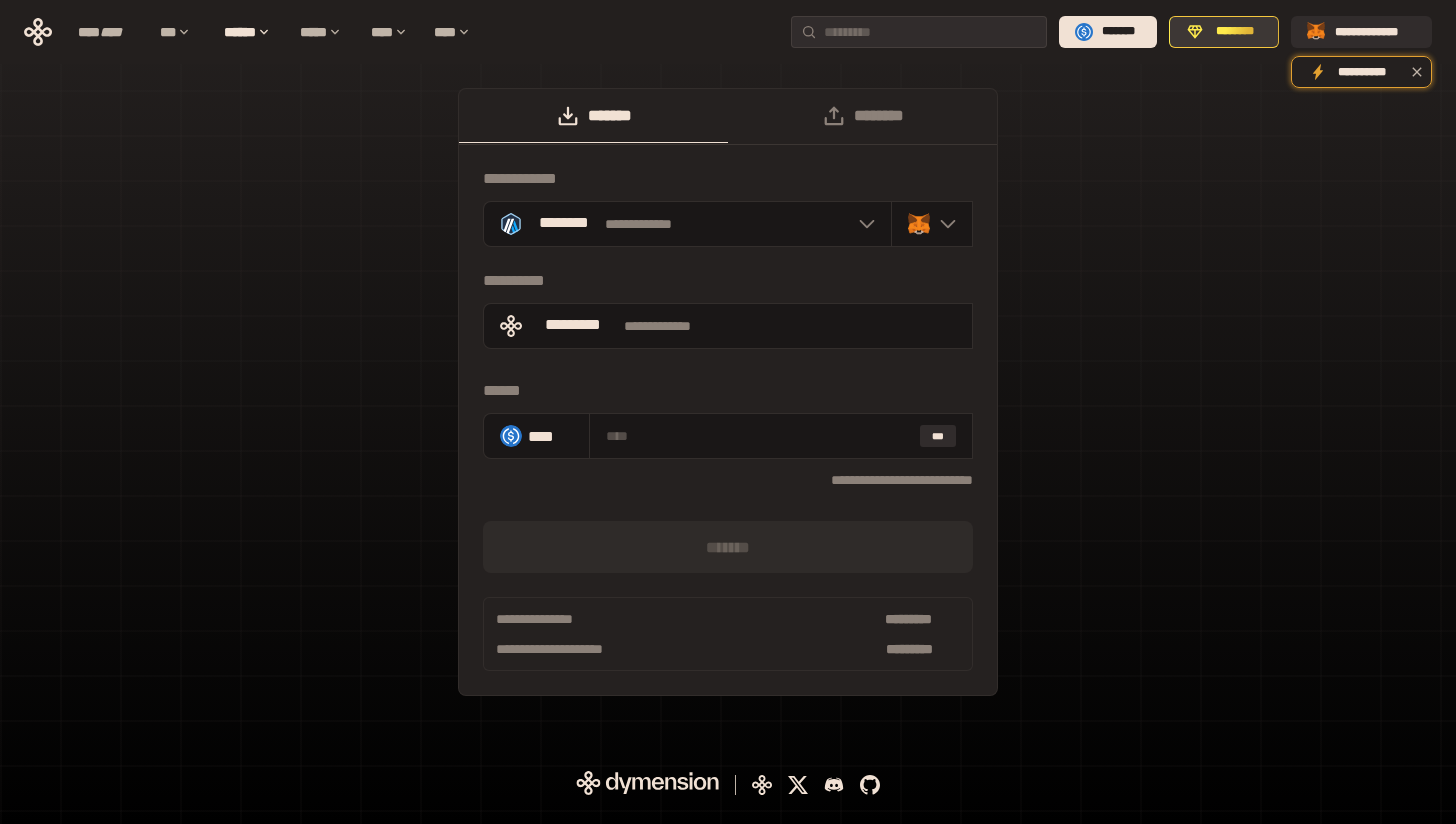 click on "********" at bounding box center [1235, 32] 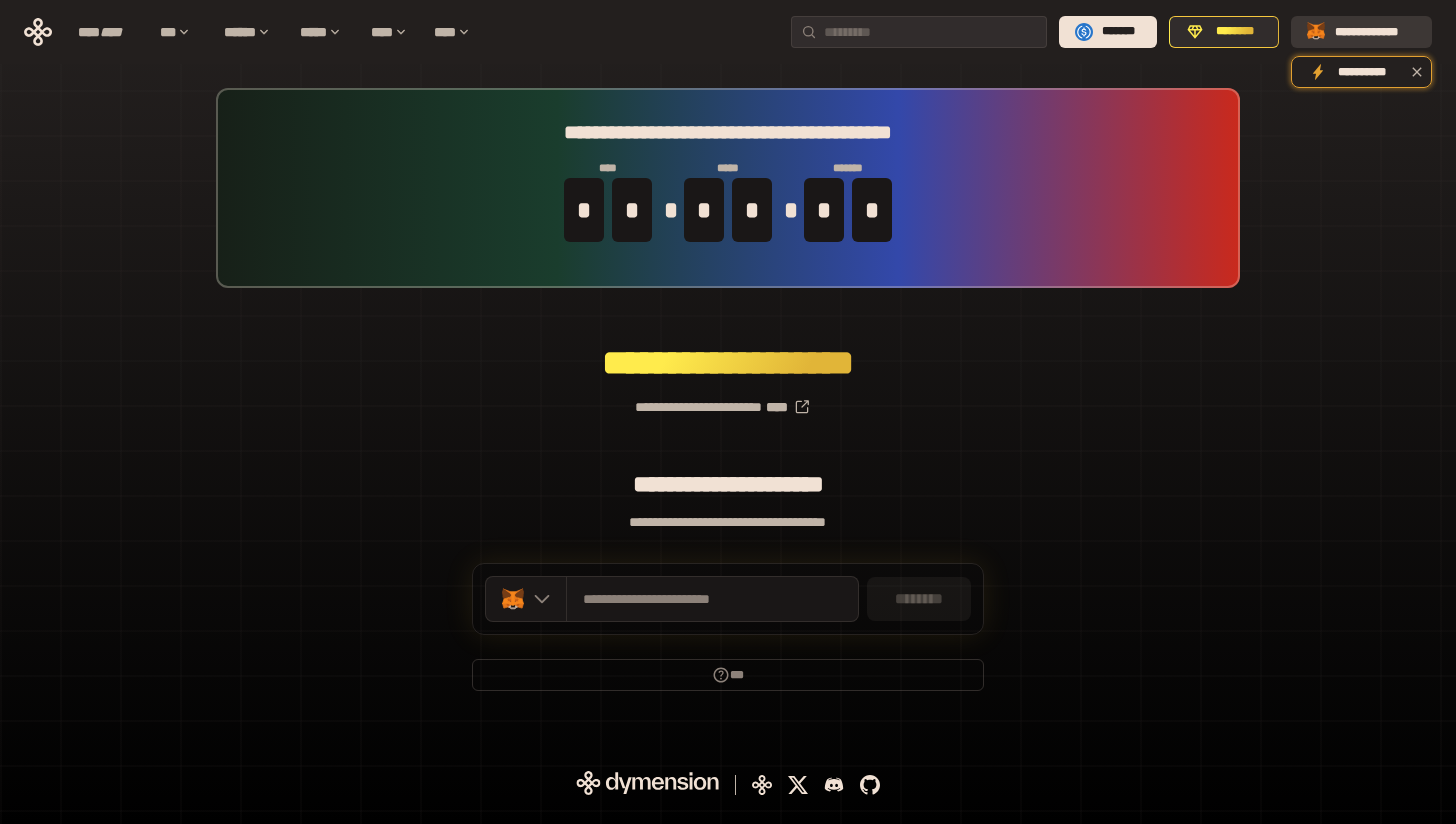 click on "**********" at bounding box center [1375, 32] 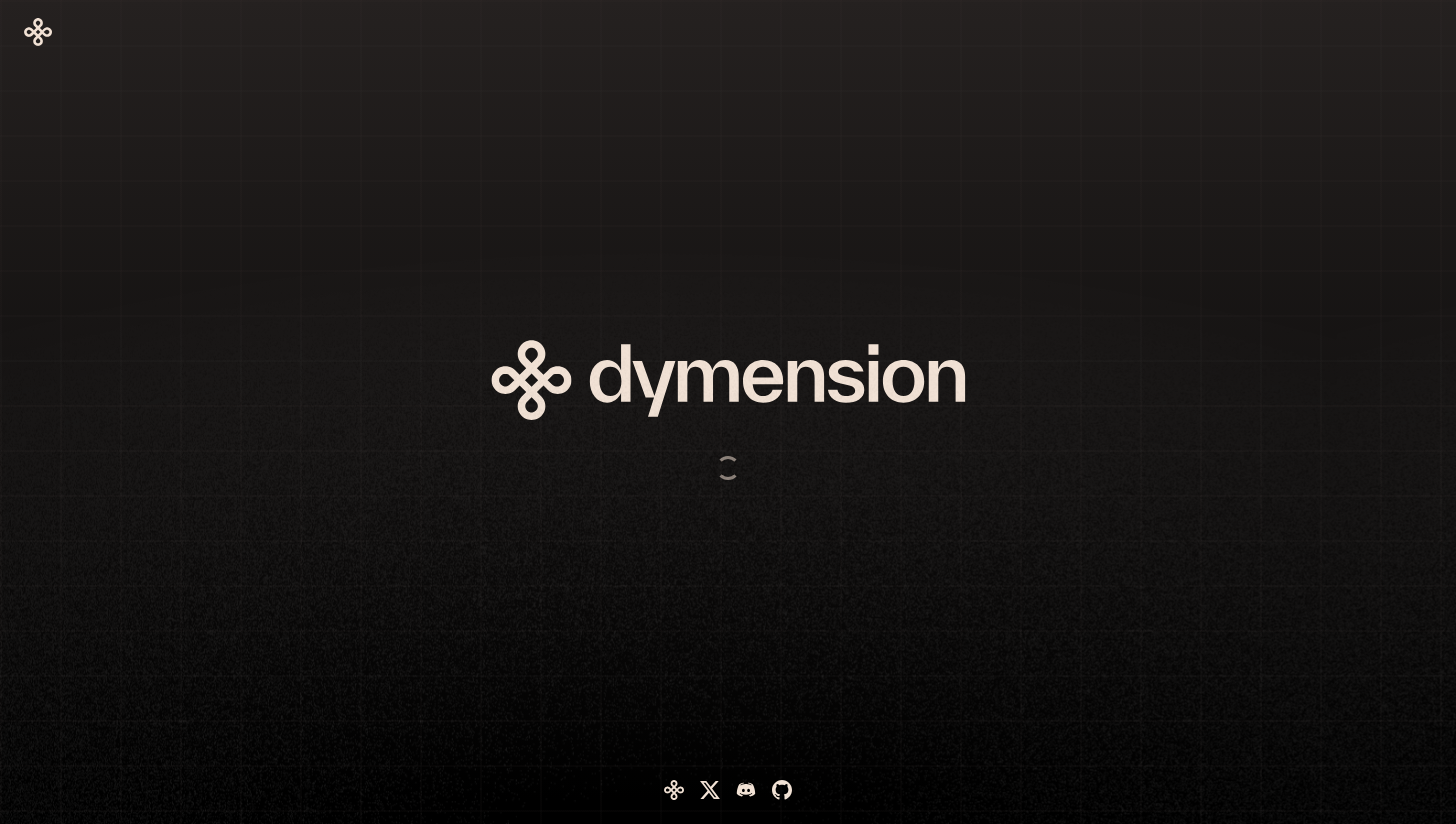 scroll, scrollTop: 0, scrollLeft: 0, axis: both 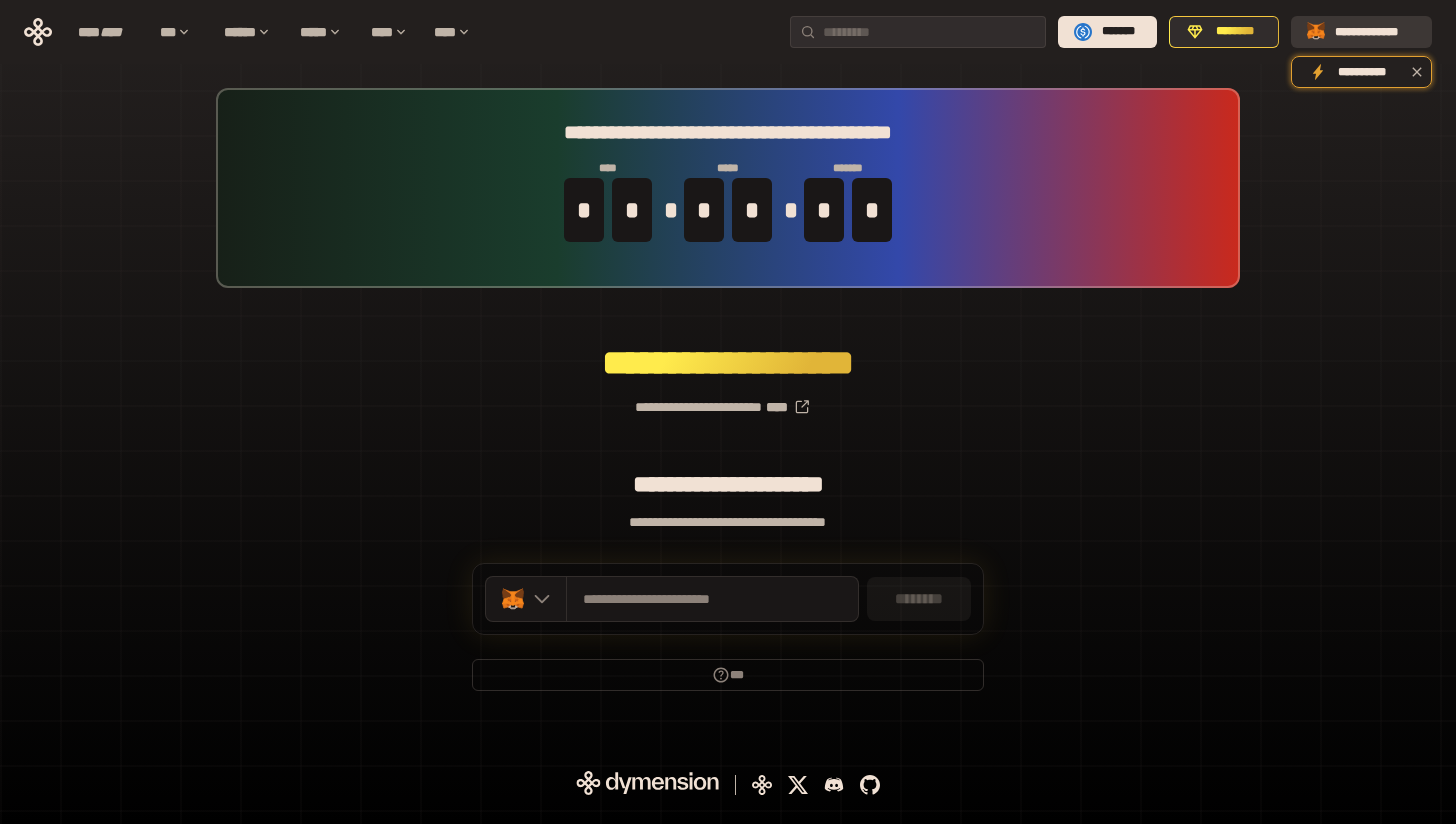 click on "**********" at bounding box center [1361, 32] 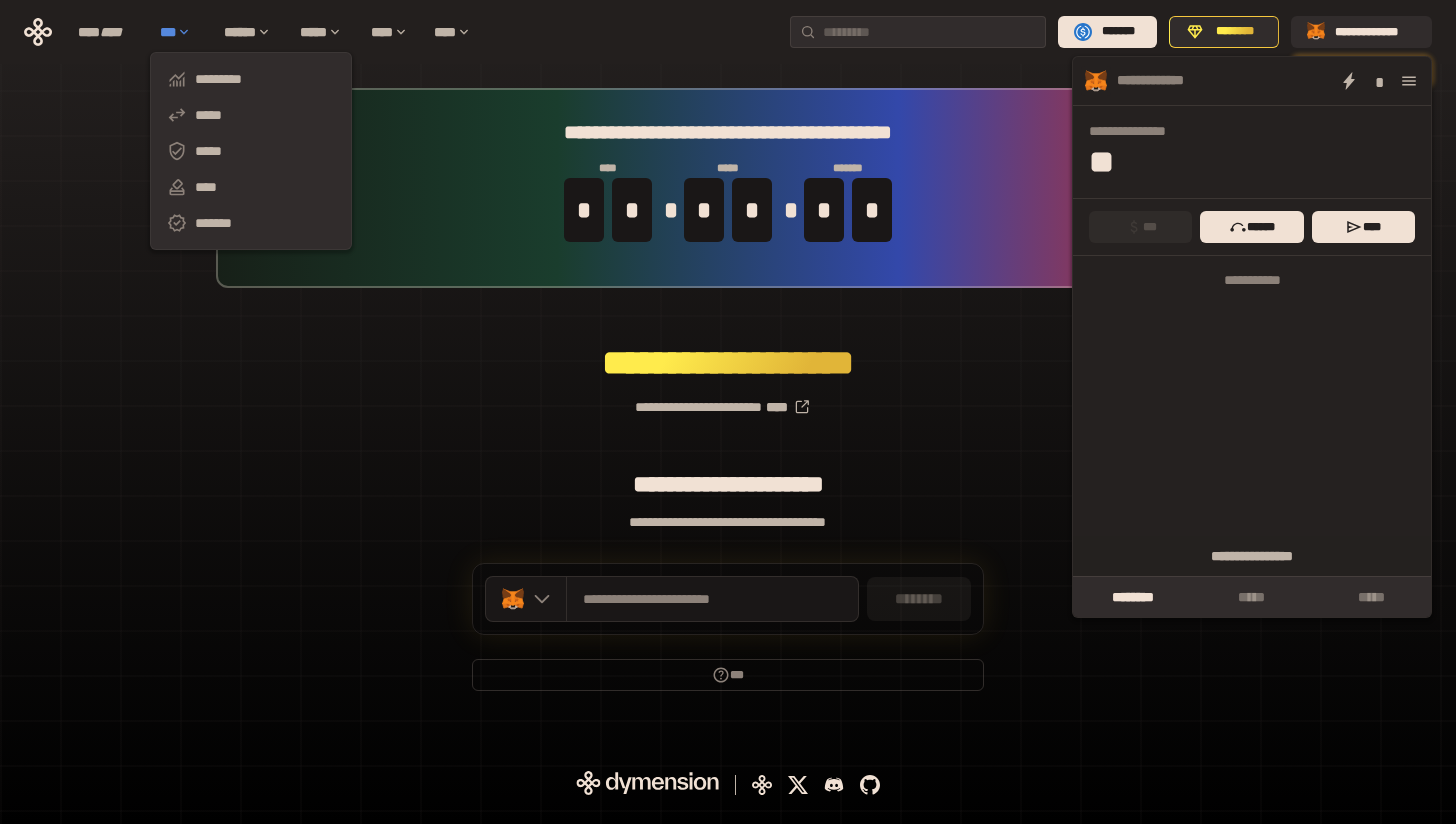 click on "***" at bounding box center (182, 32) 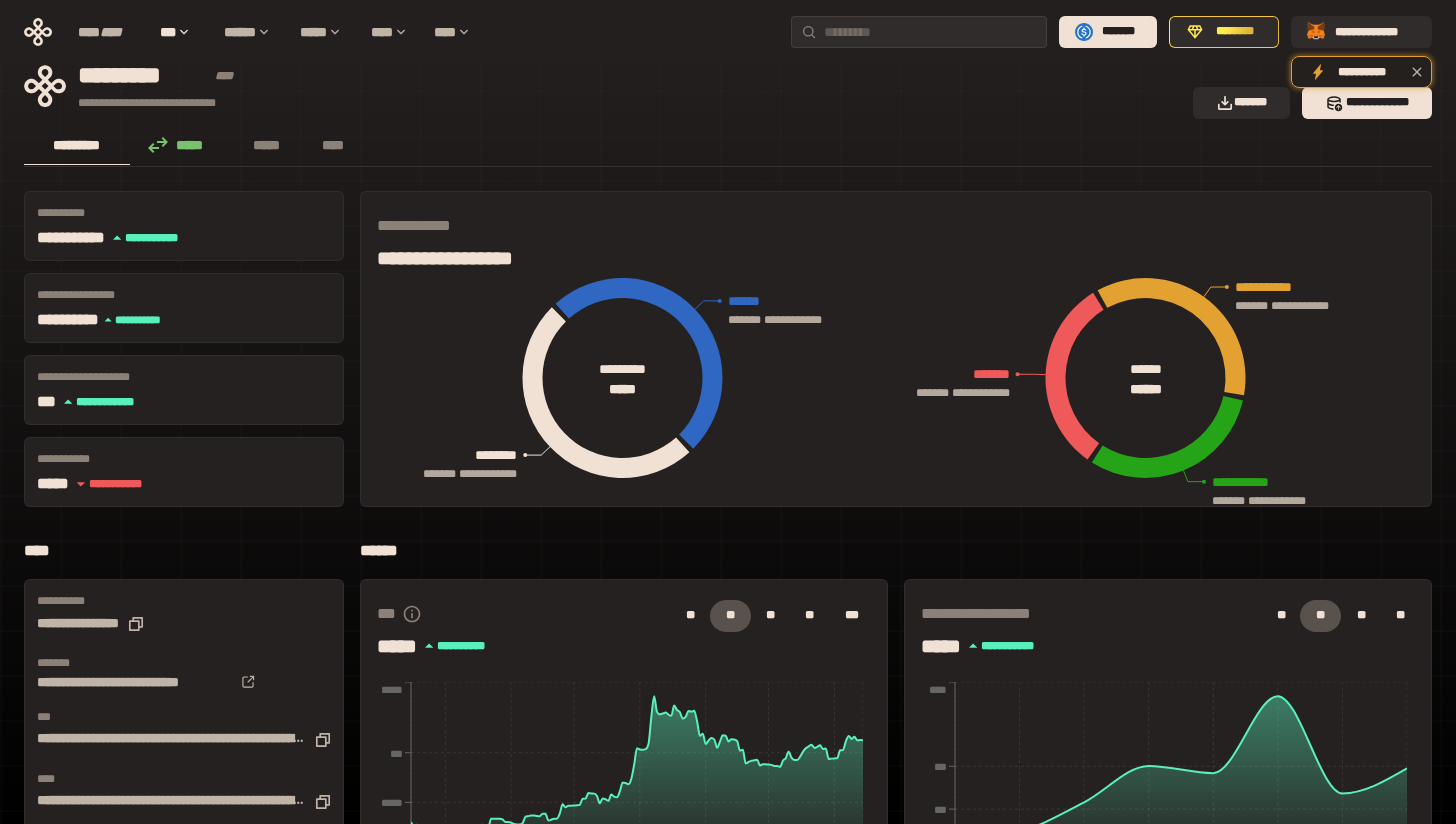 scroll, scrollTop: 0, scrollLeft: 0, axis: both 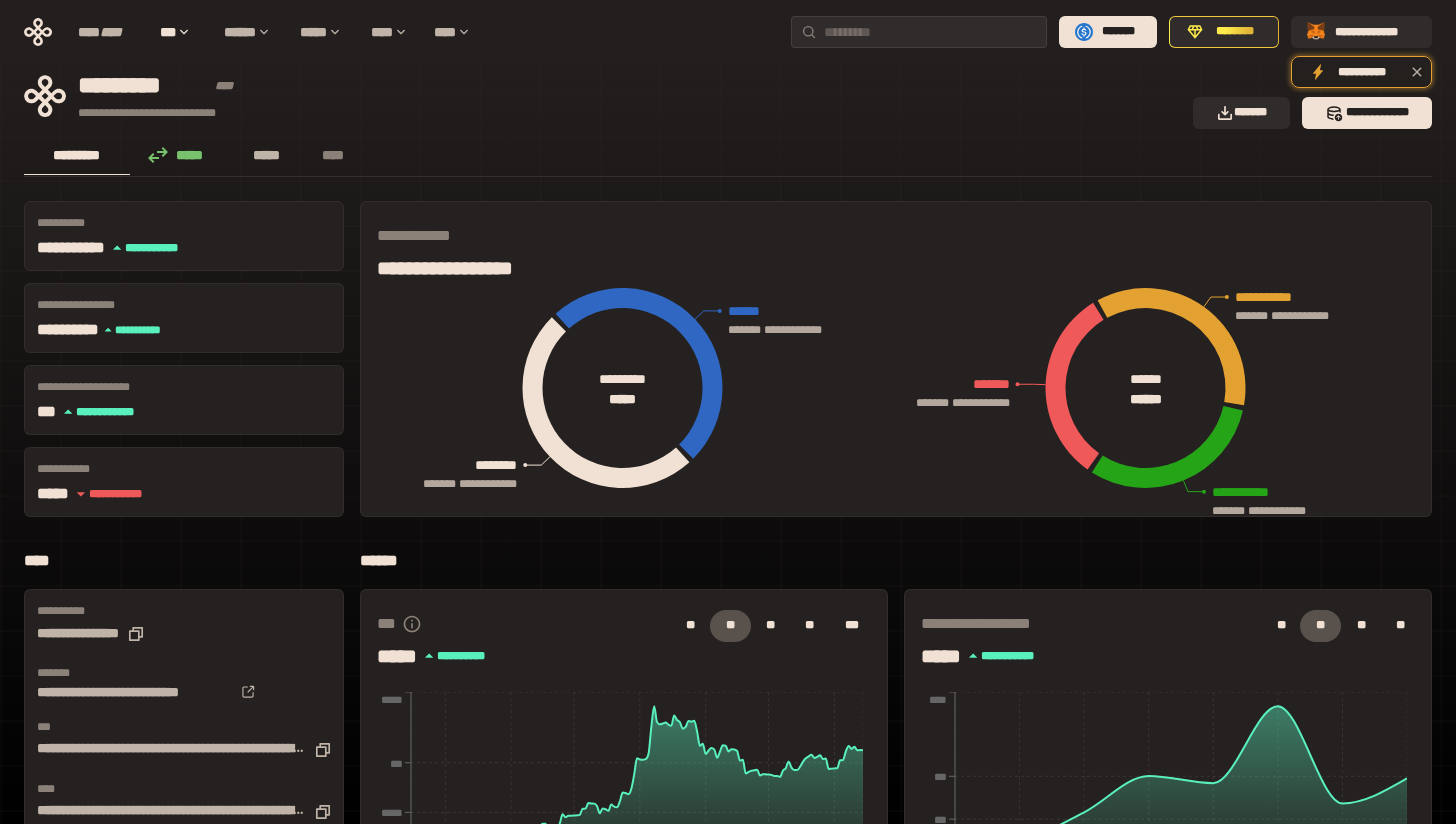 click on "*****" at bounding box center (267, 155) 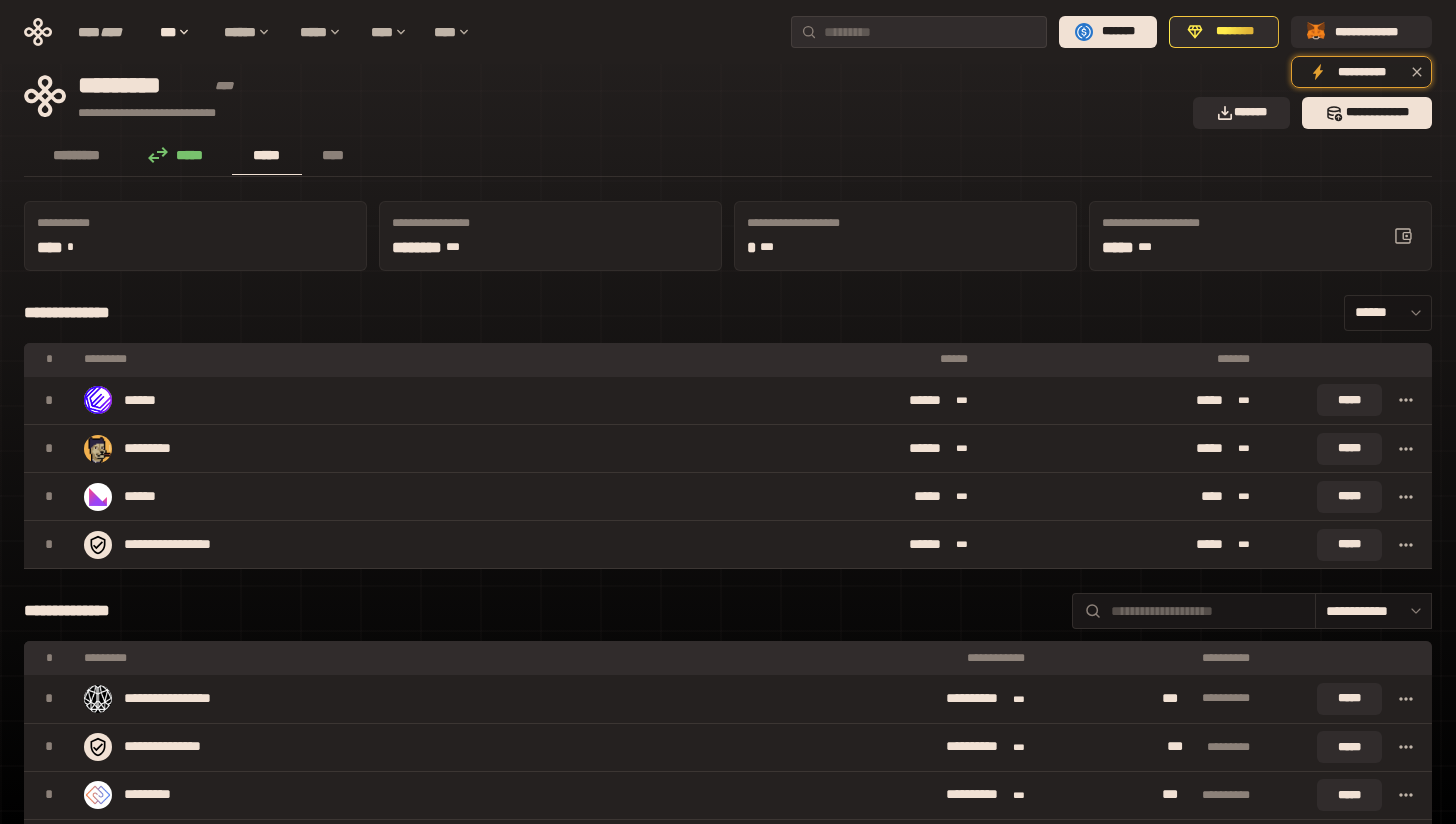 click on "******" at bounding box center (1388, 313) 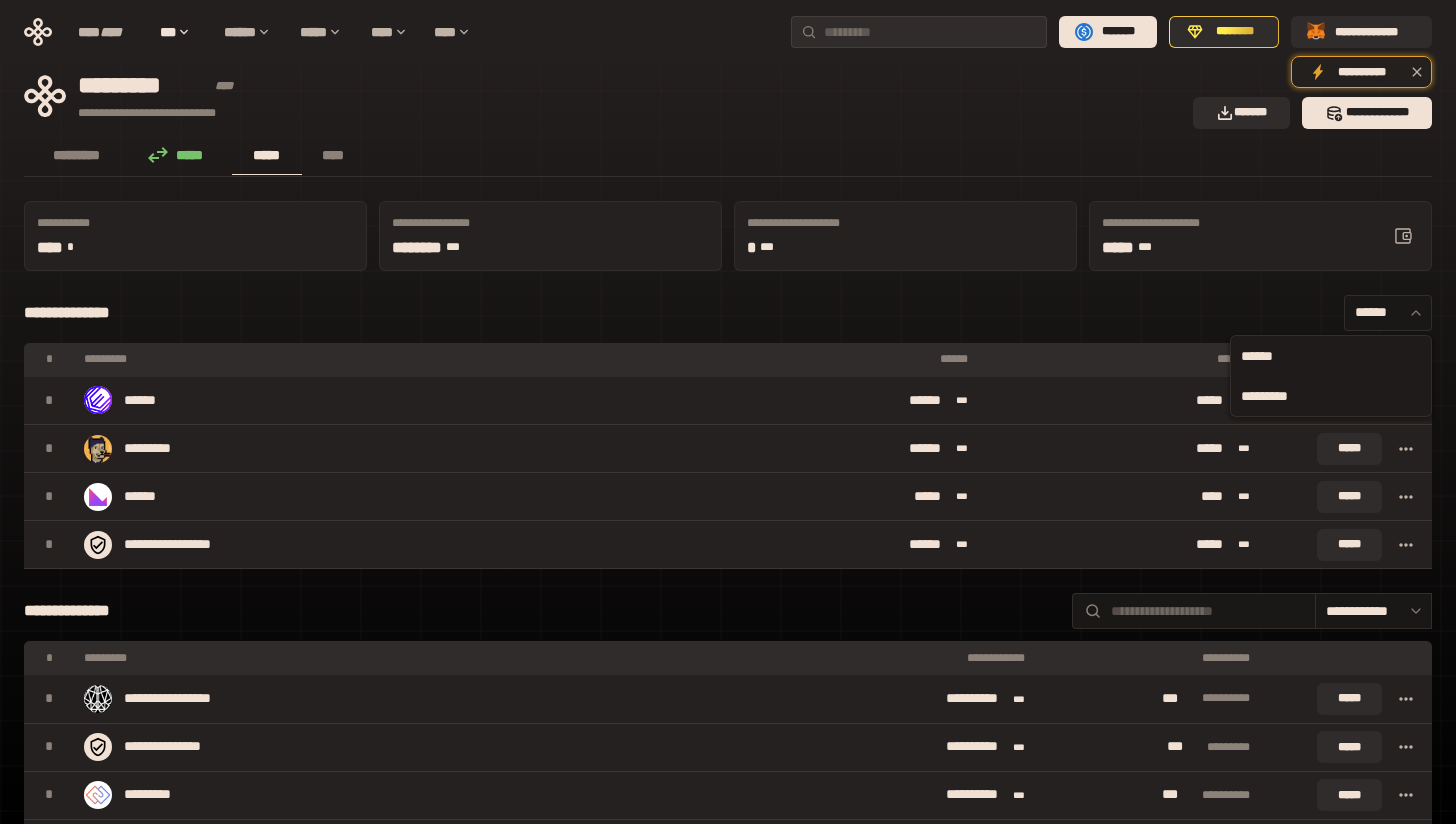 click on "*********" at bounding box center (1331, 396) 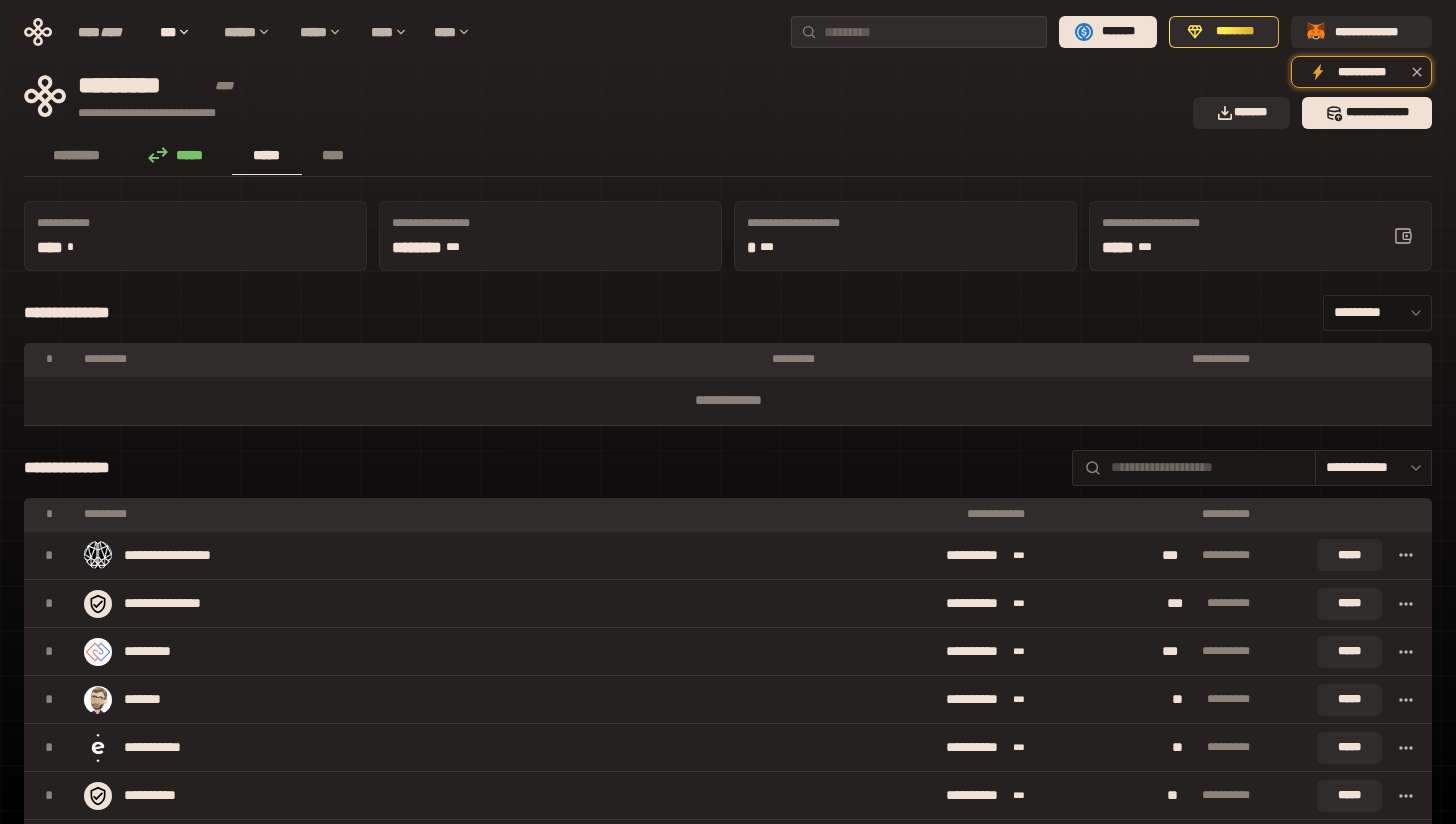 click on "*********" at bounding box center (1377, 313) 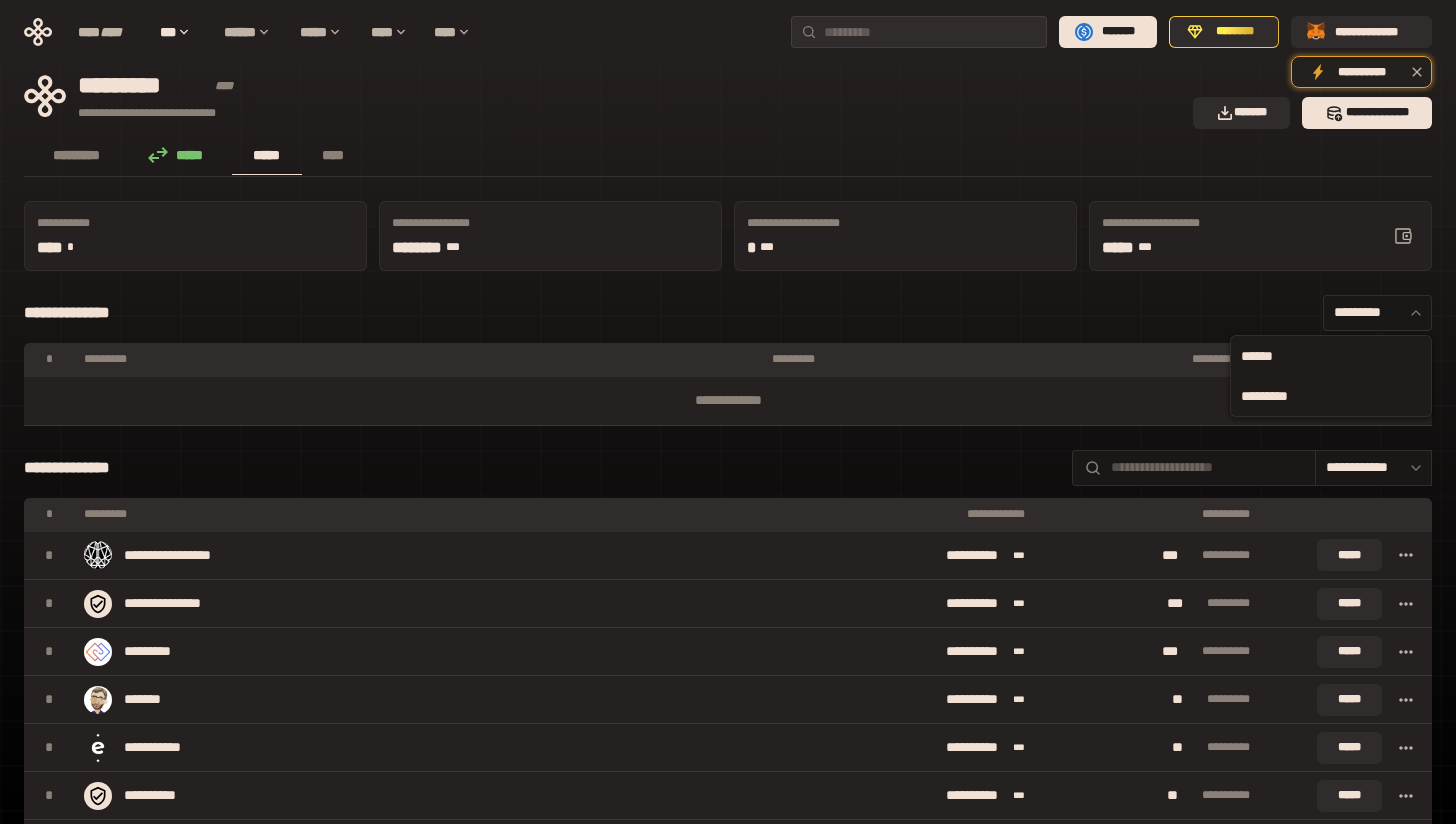 click on "******" at bounding box center (1331, 356) 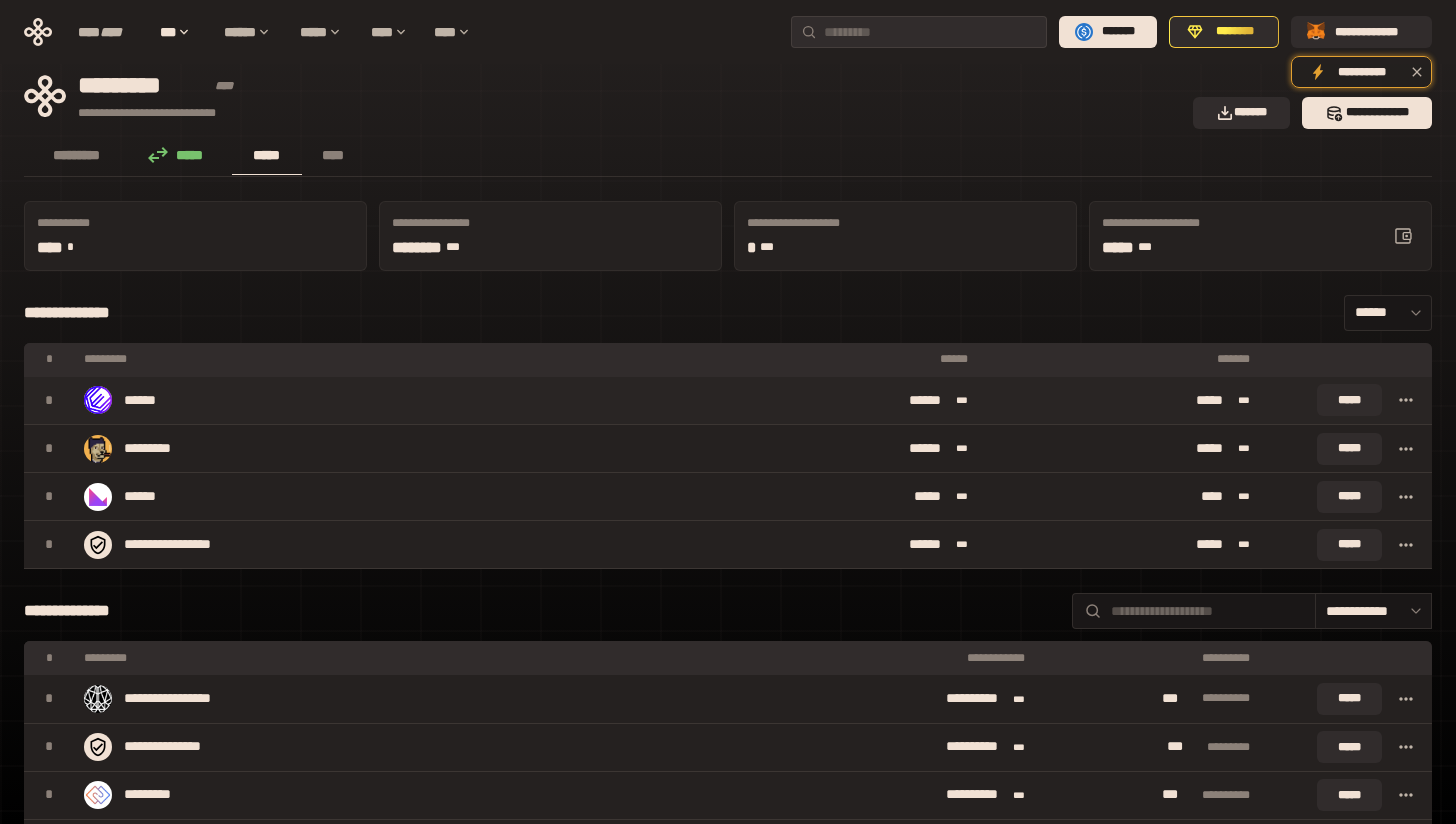 click 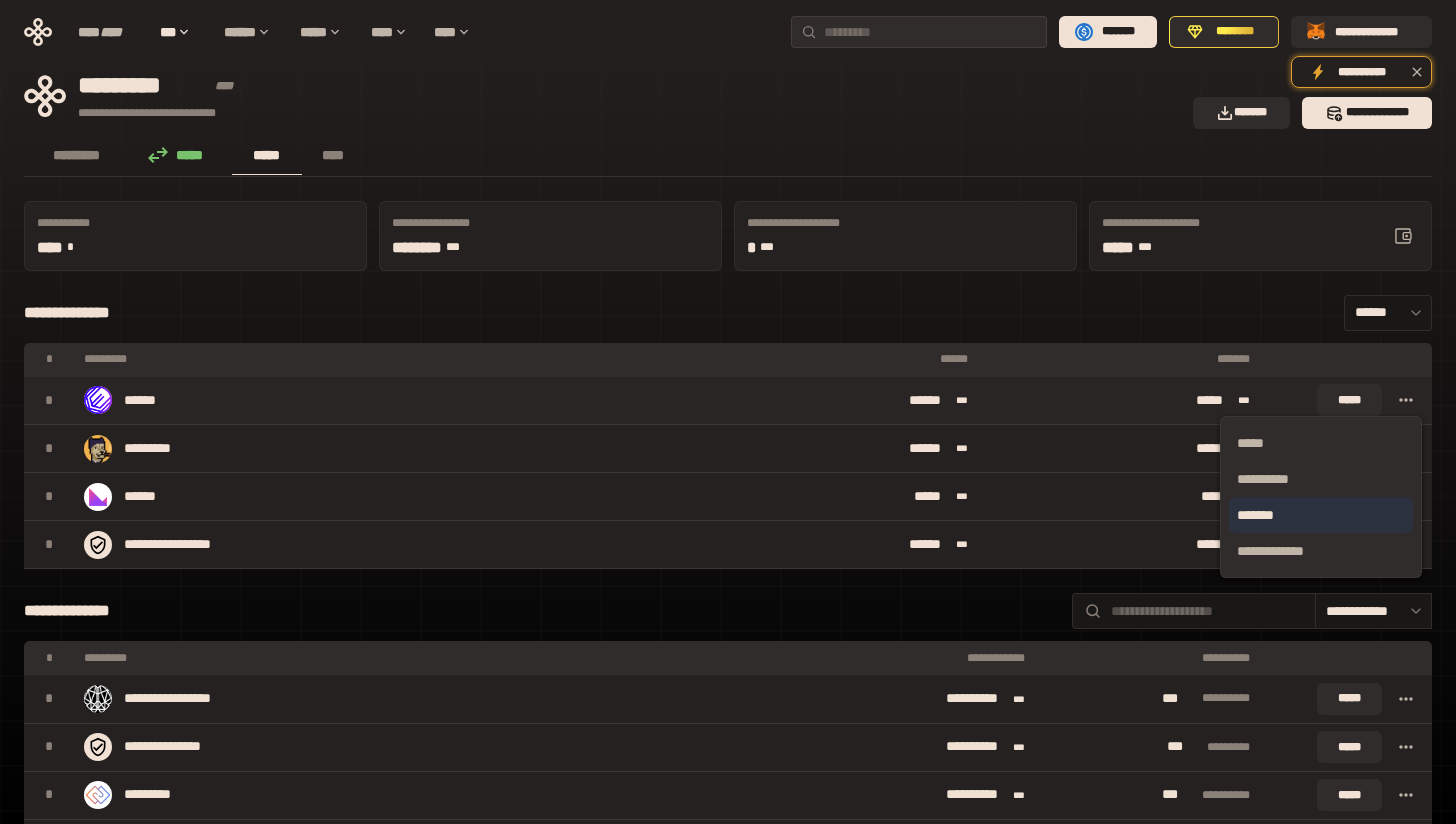 click on "*******" at bounding box center [1321, 515] 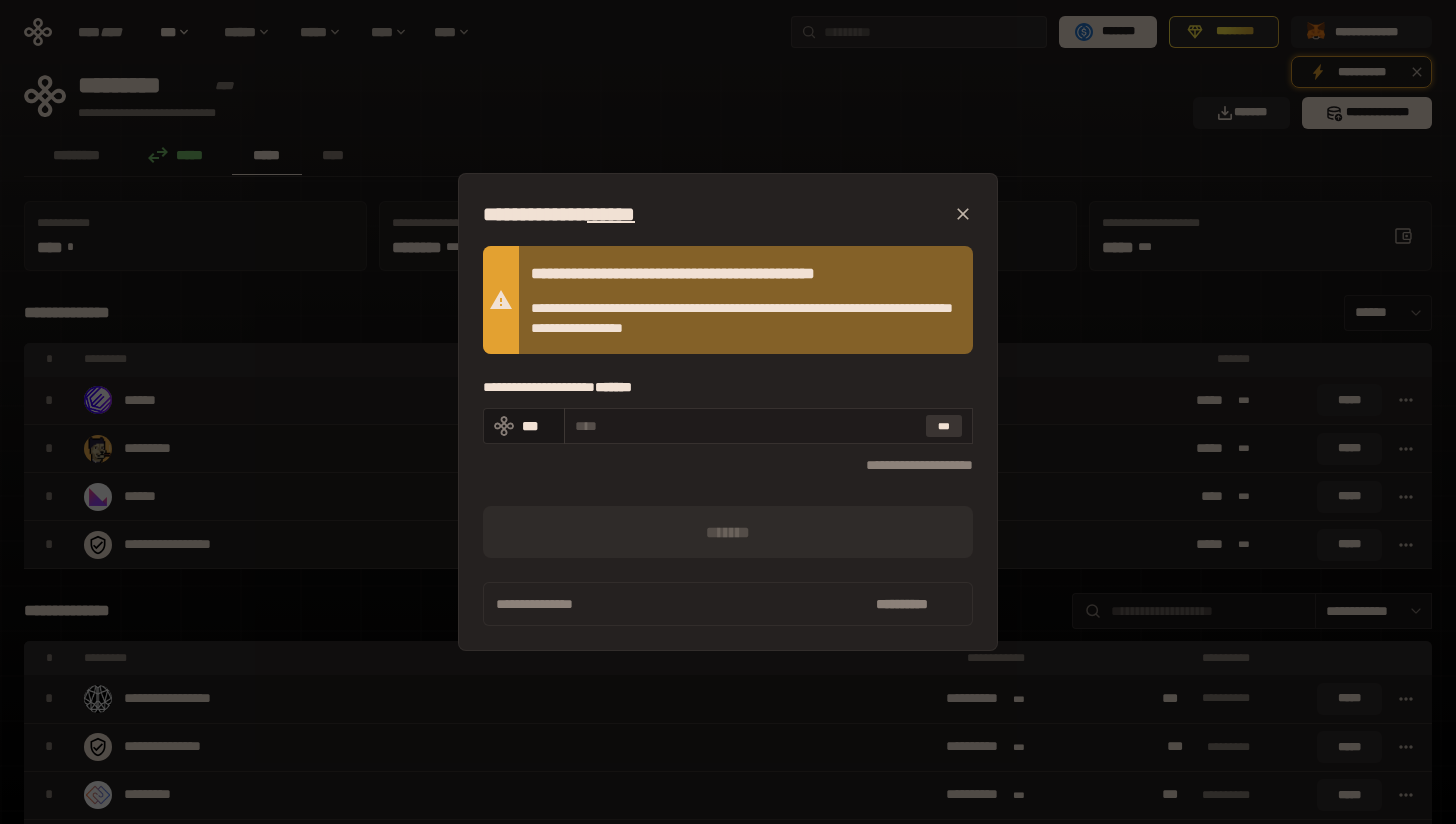 click on "***" at bounding box center [944, 426] 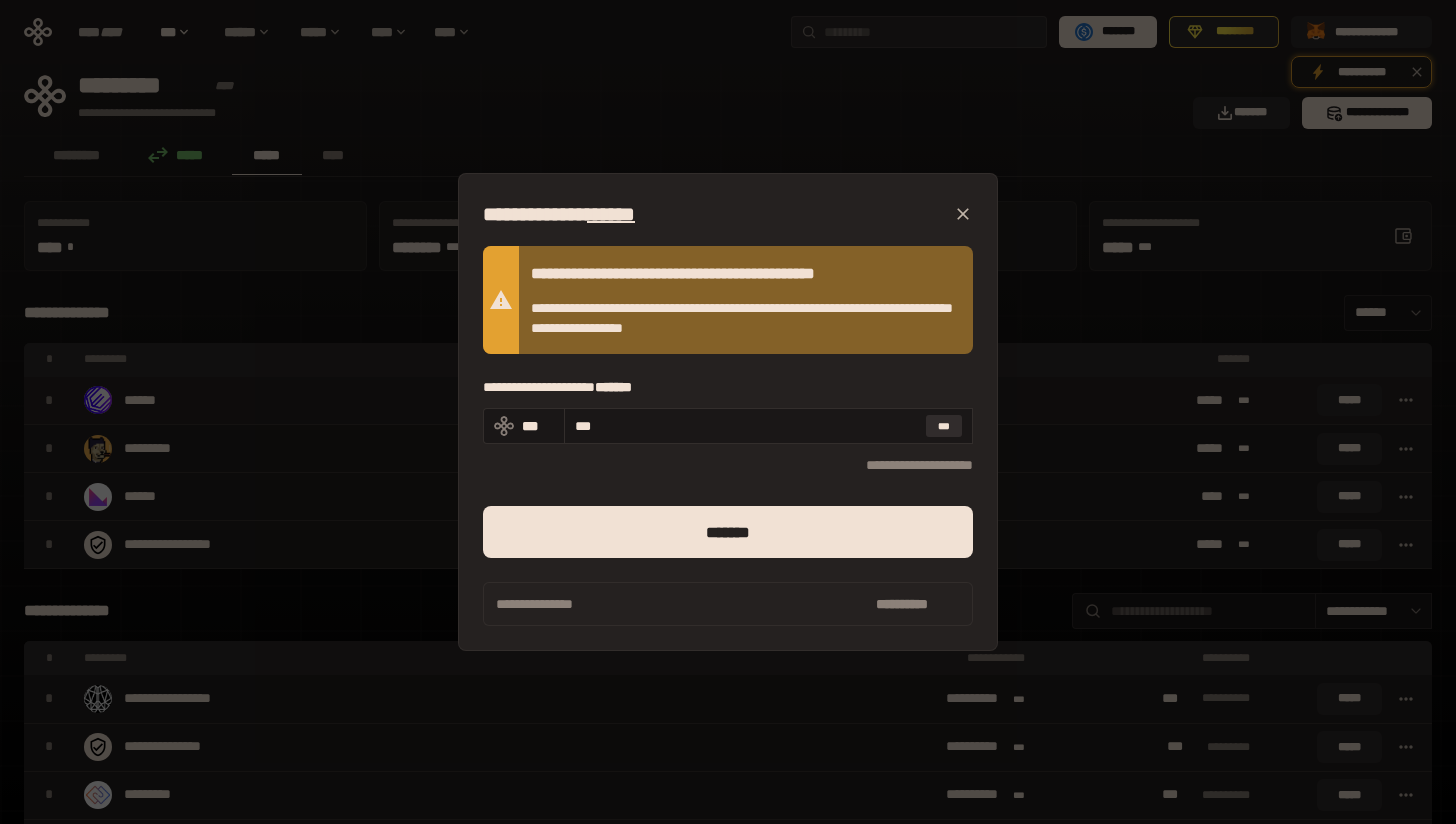 click at bounding box center [728, 570] 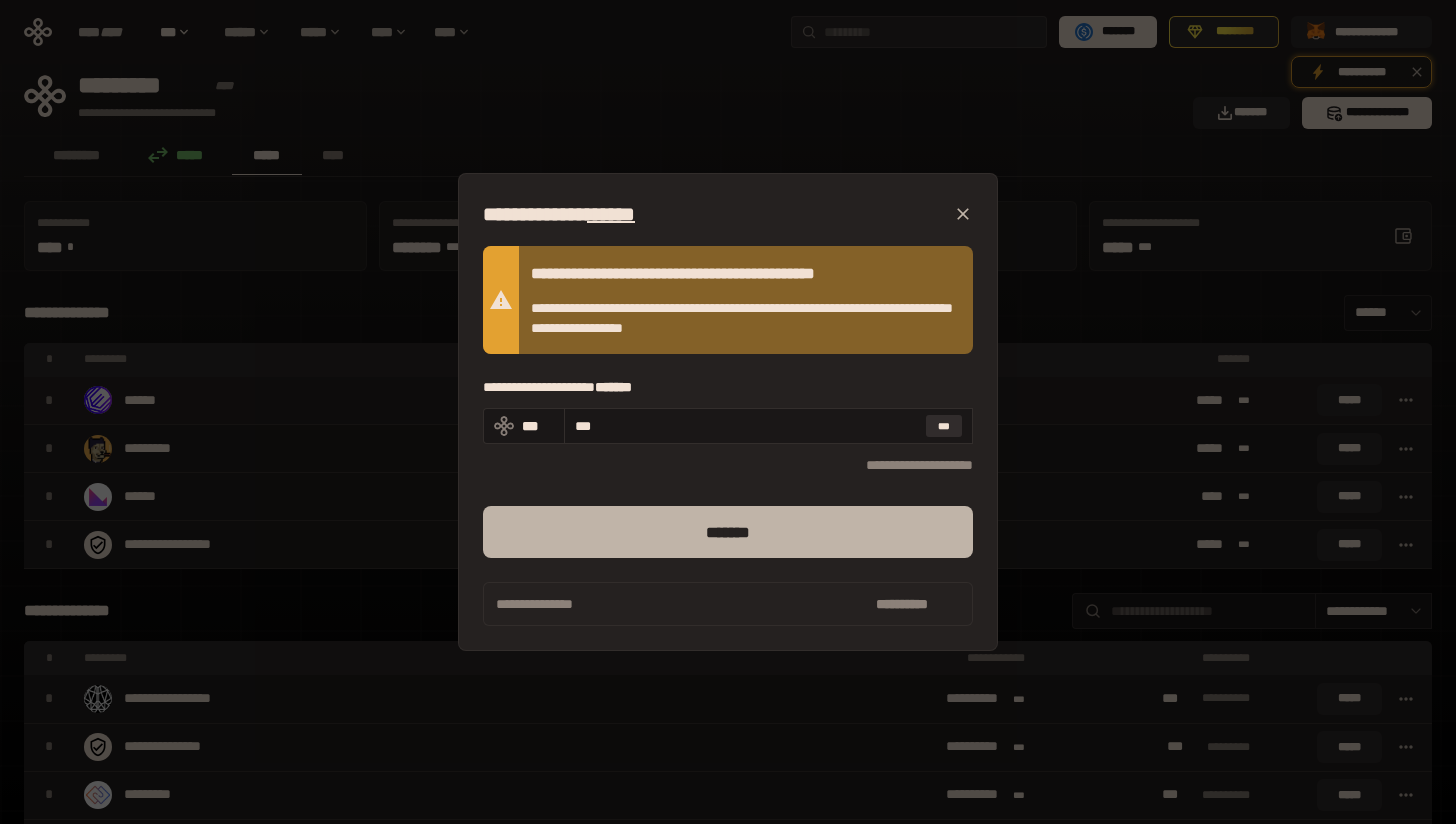 click on "*******" at bounding box center (728, 532) 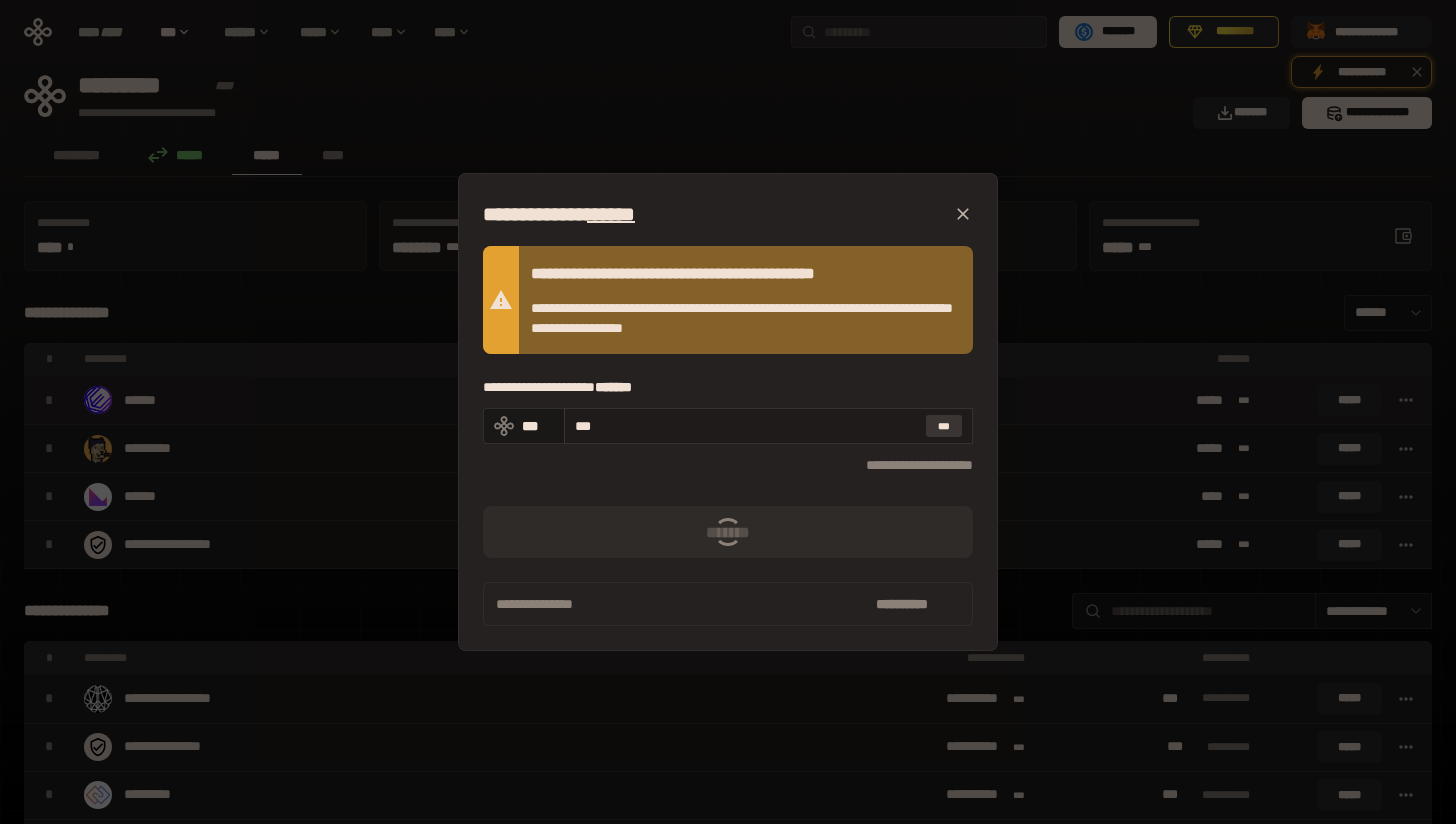 click on "***" at bounding box center (944, 426) 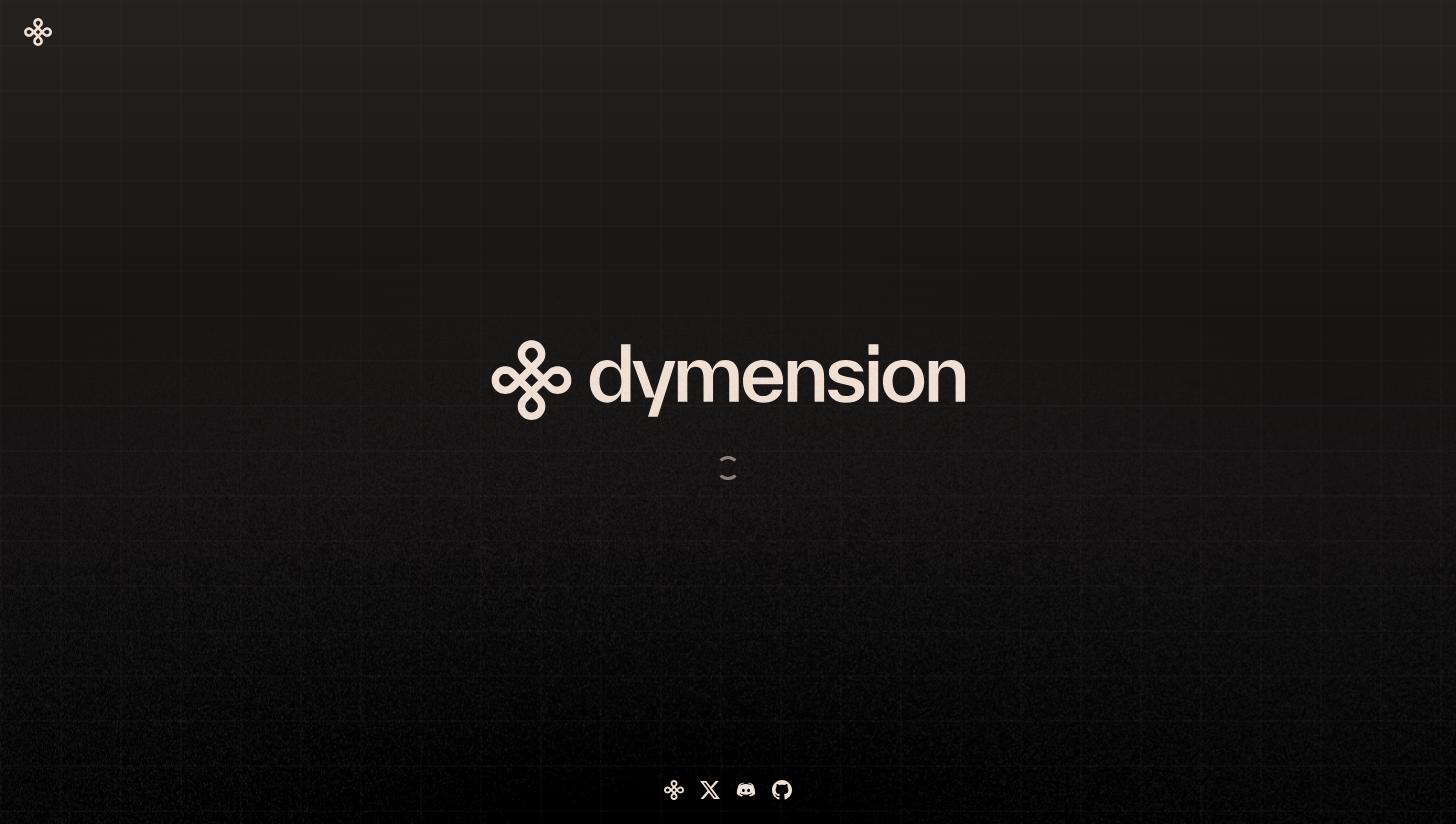 scroll, scrollTop: 0, scrollLeft: 0, axis: both 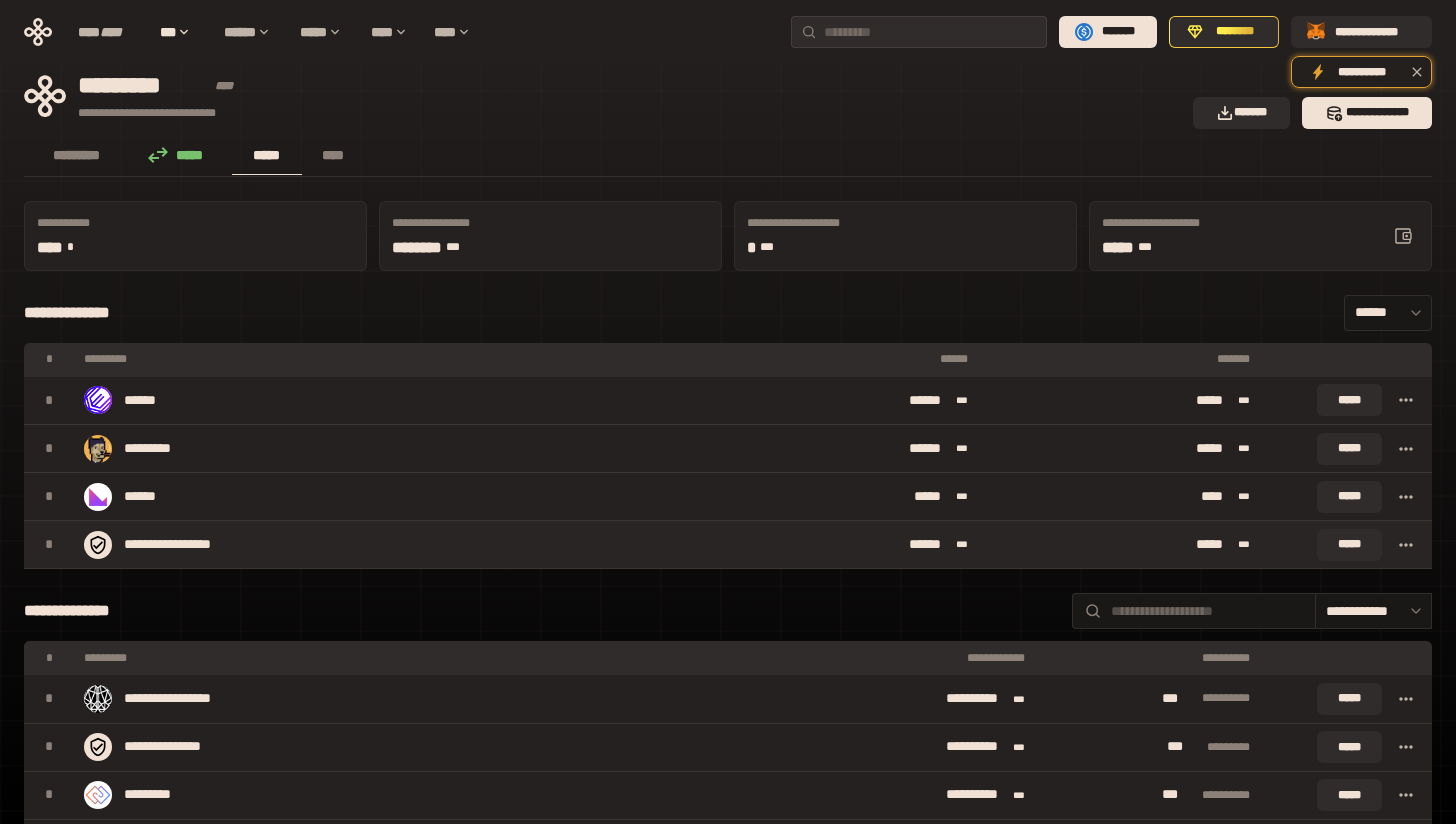 click 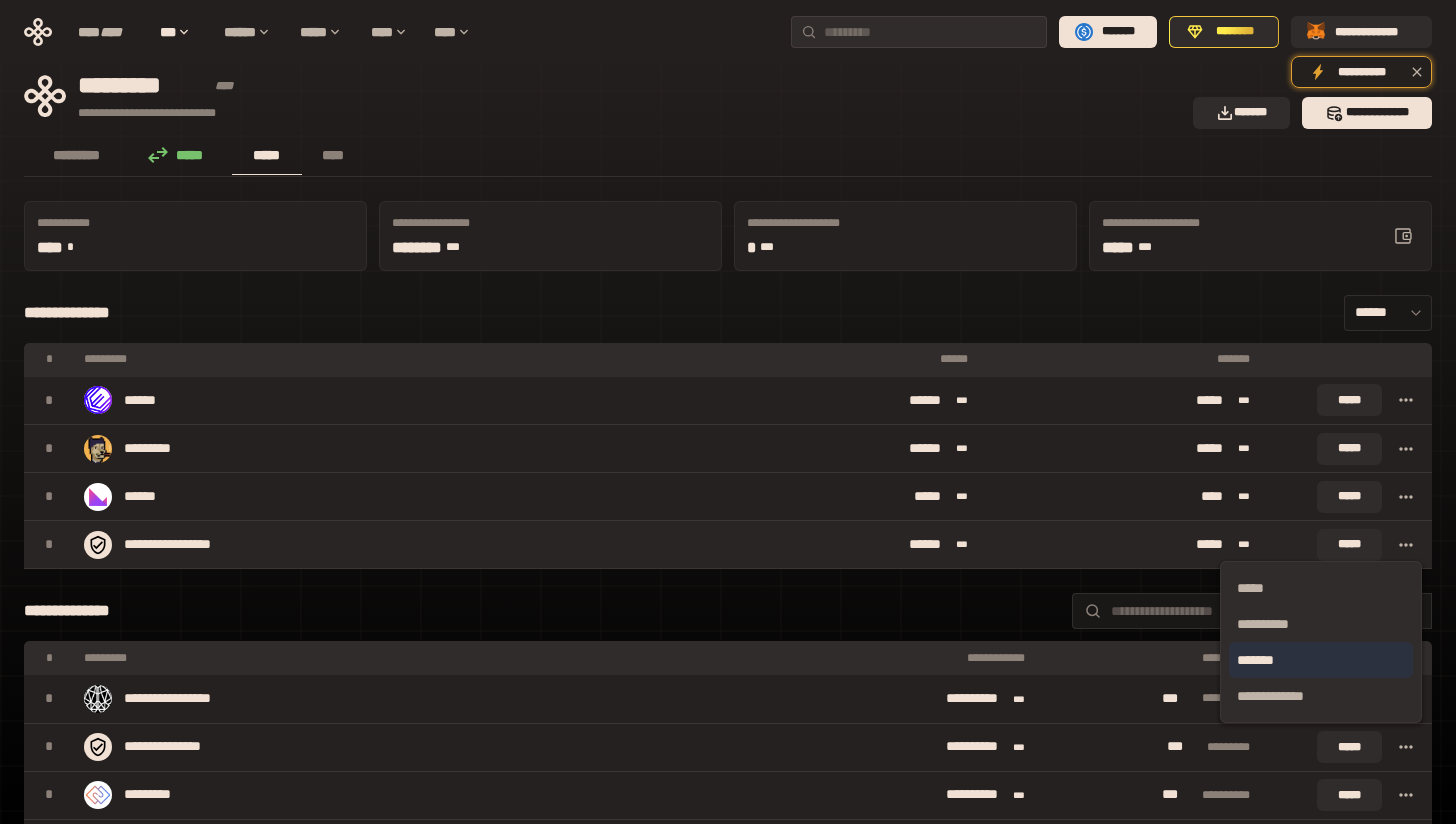 click on "*******" at bounding box center [1321, 660] 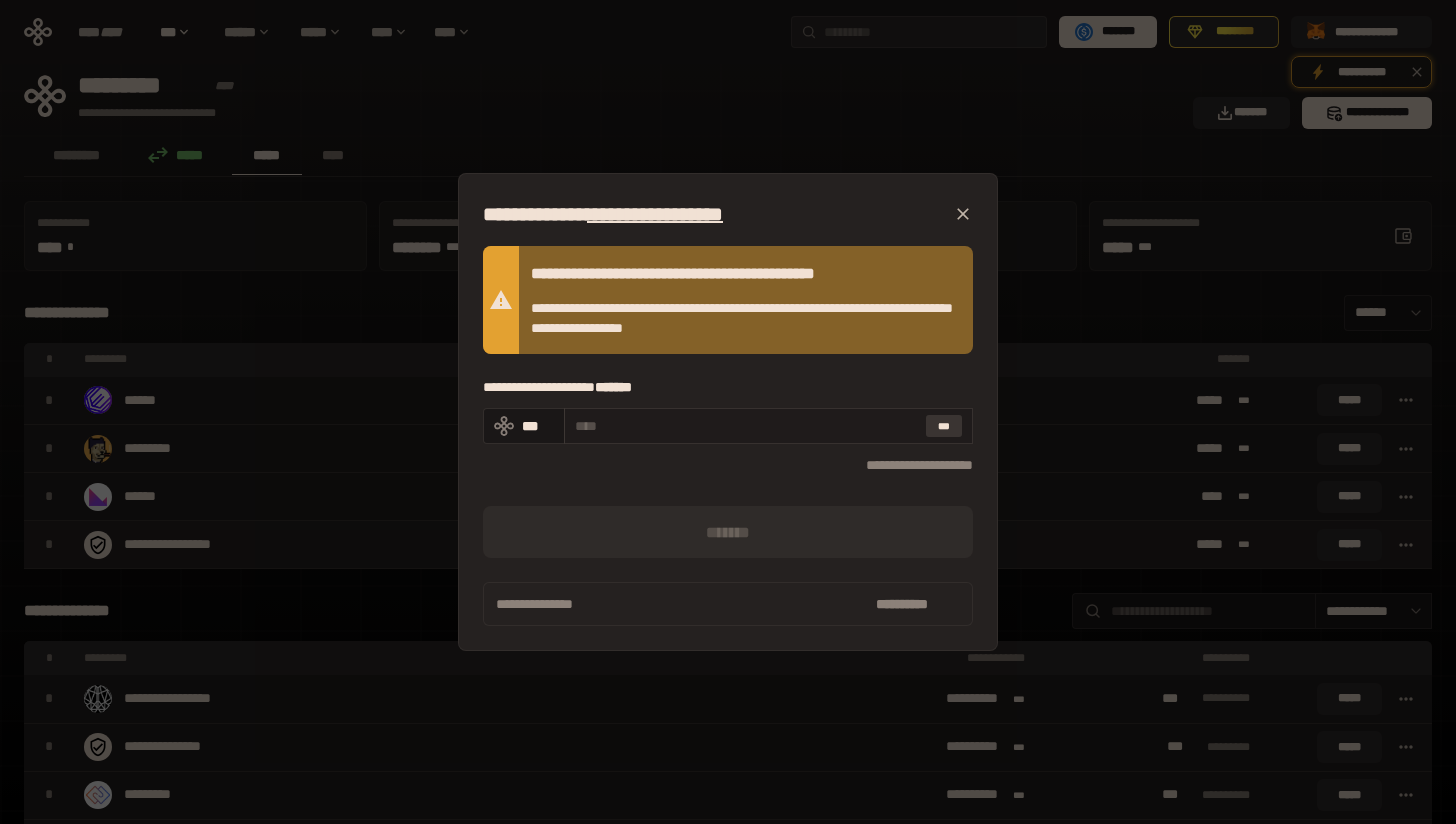 click on "***" at bounding box center (944, 426) 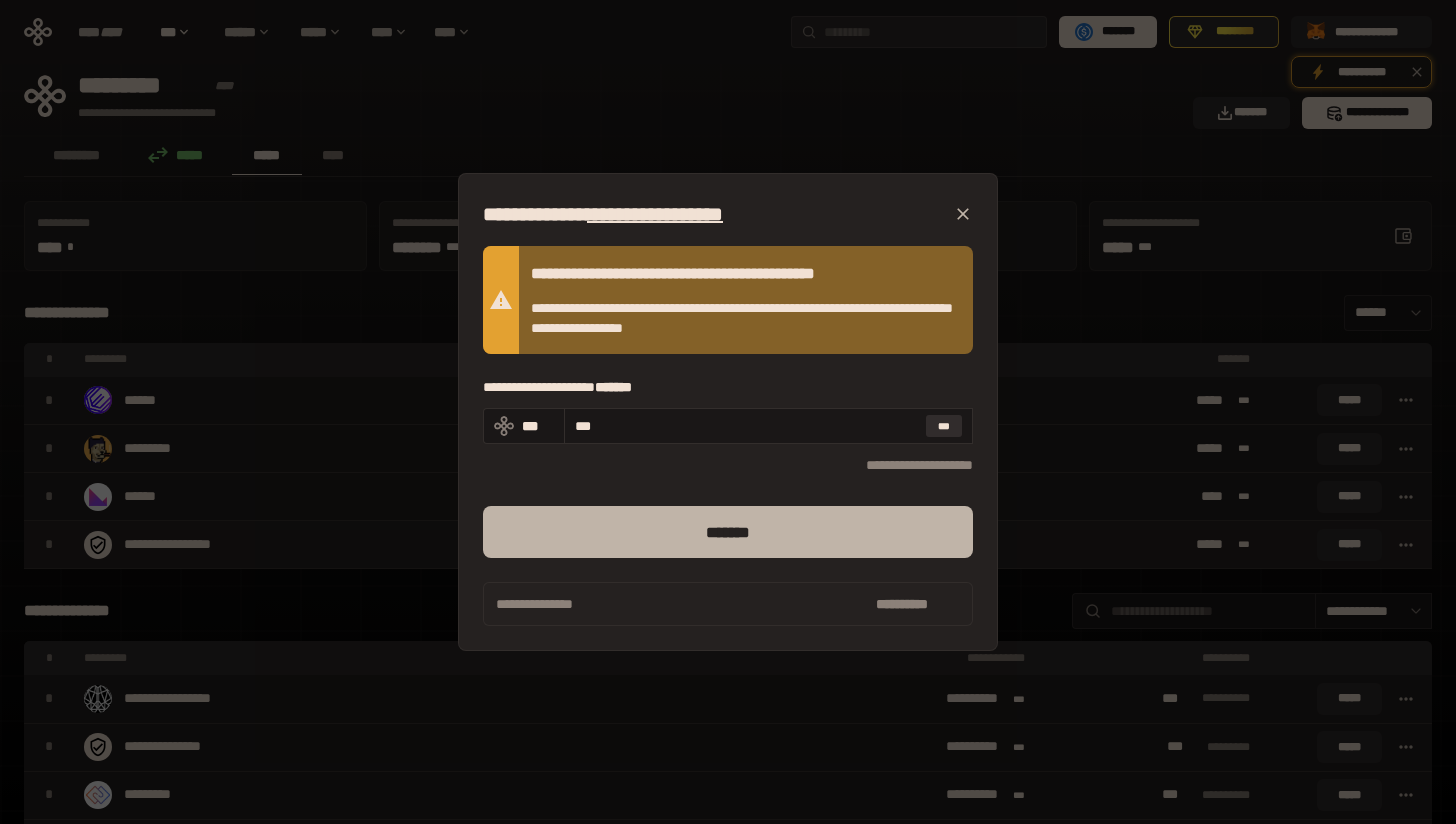 click on "*******" at bounding box center (728, 532) 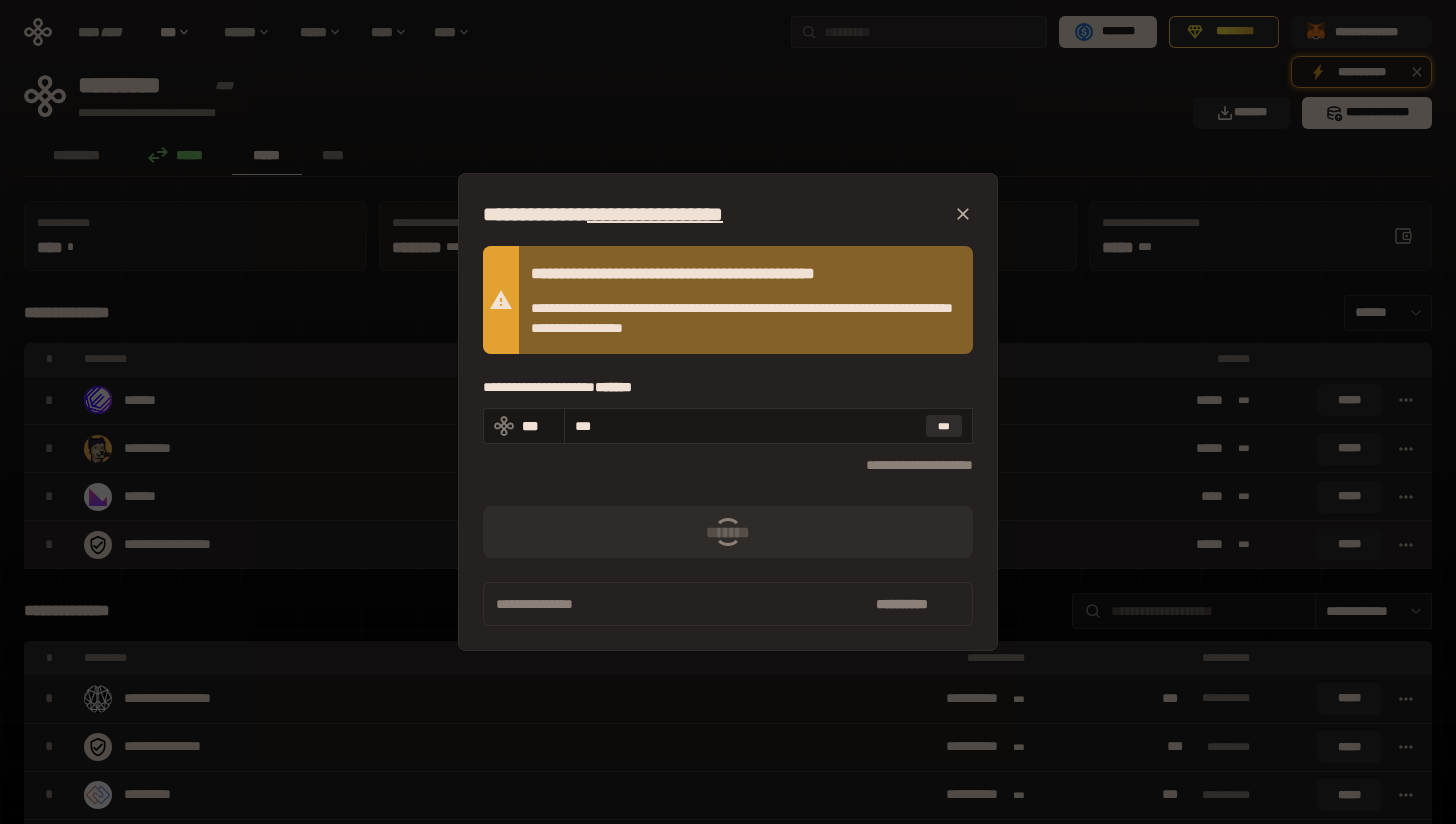 click on "**********" at bounding box center [728, 412] 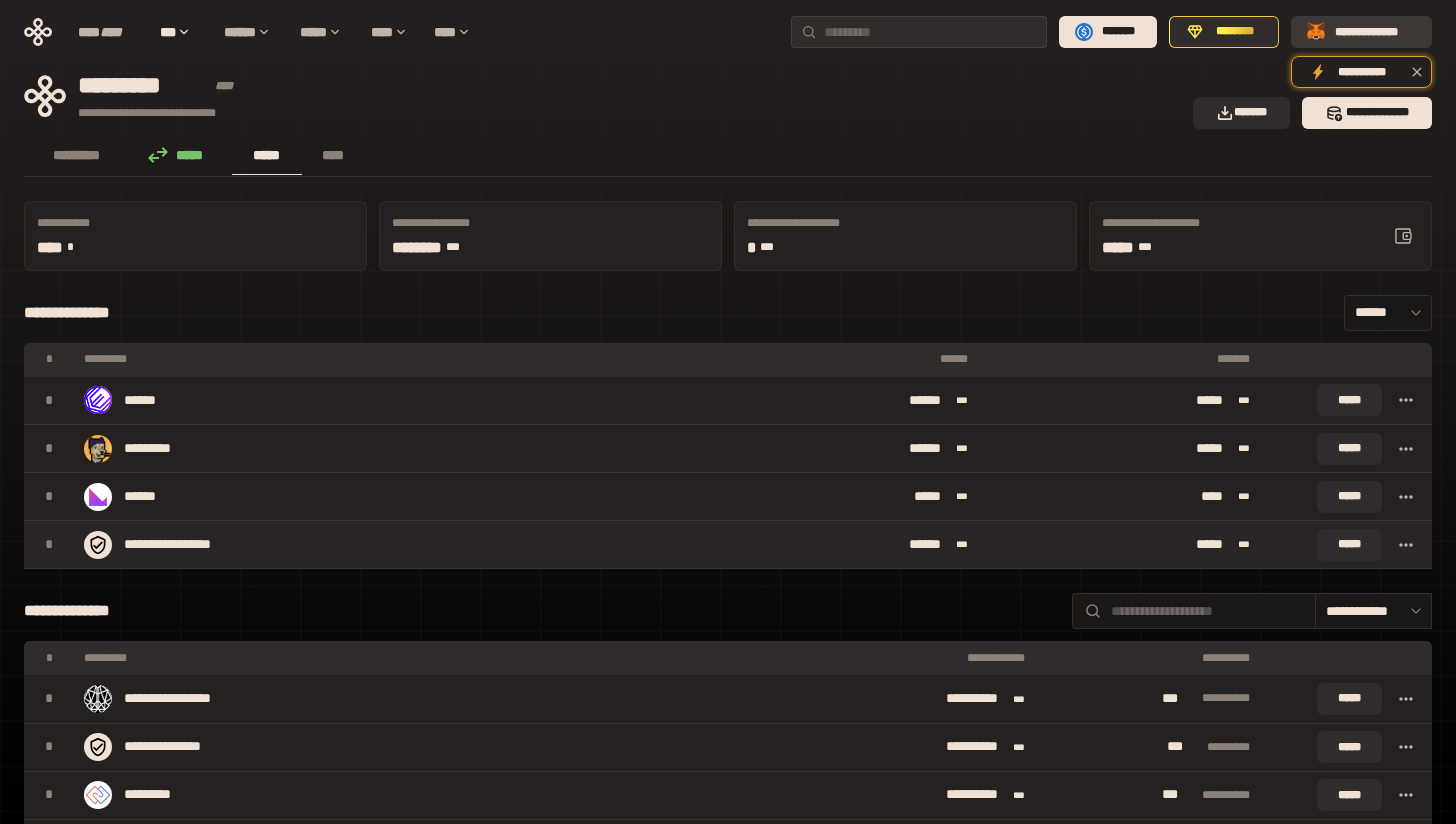click on "**********" at bounding box center (1375, 32) 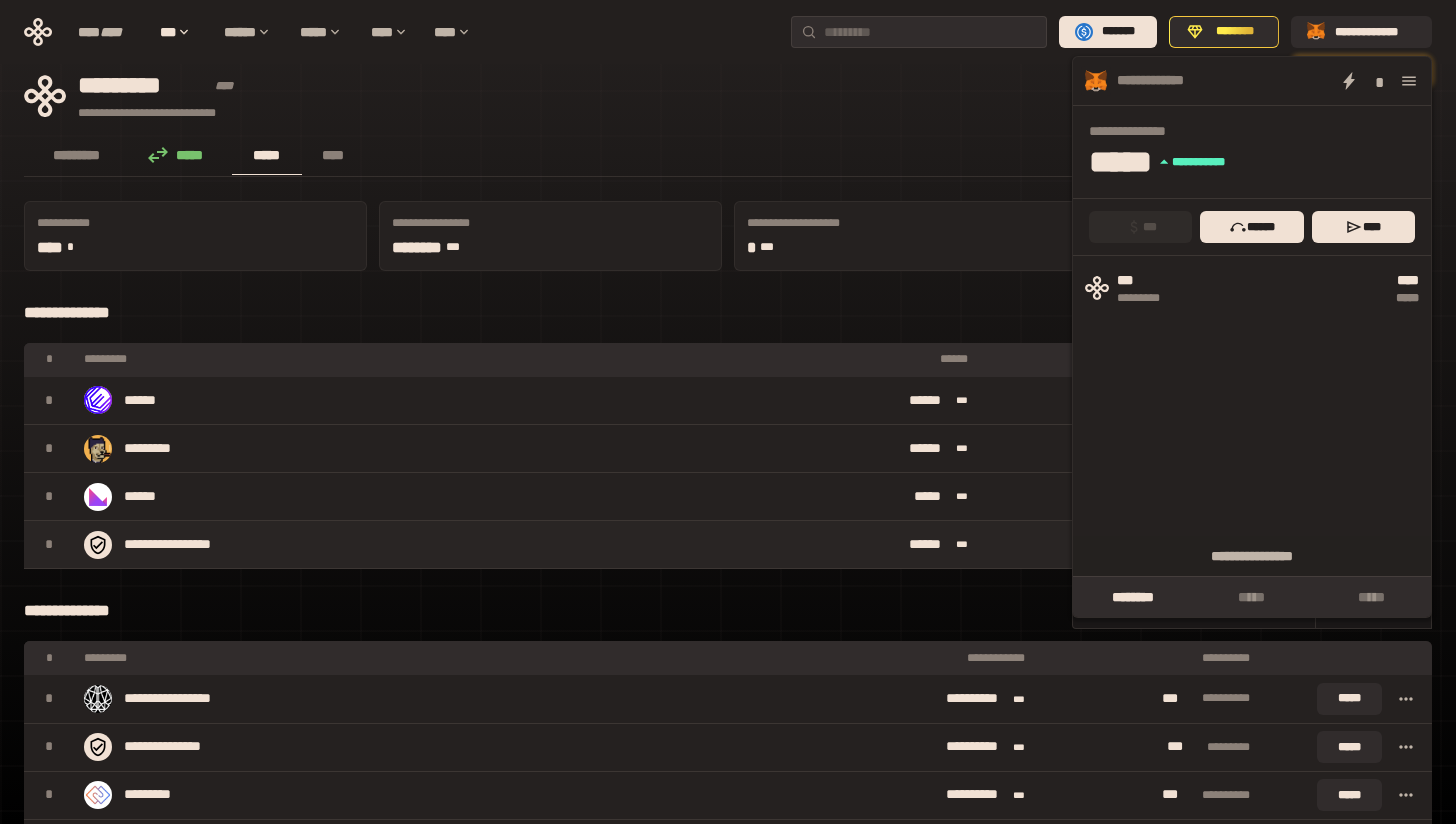 click 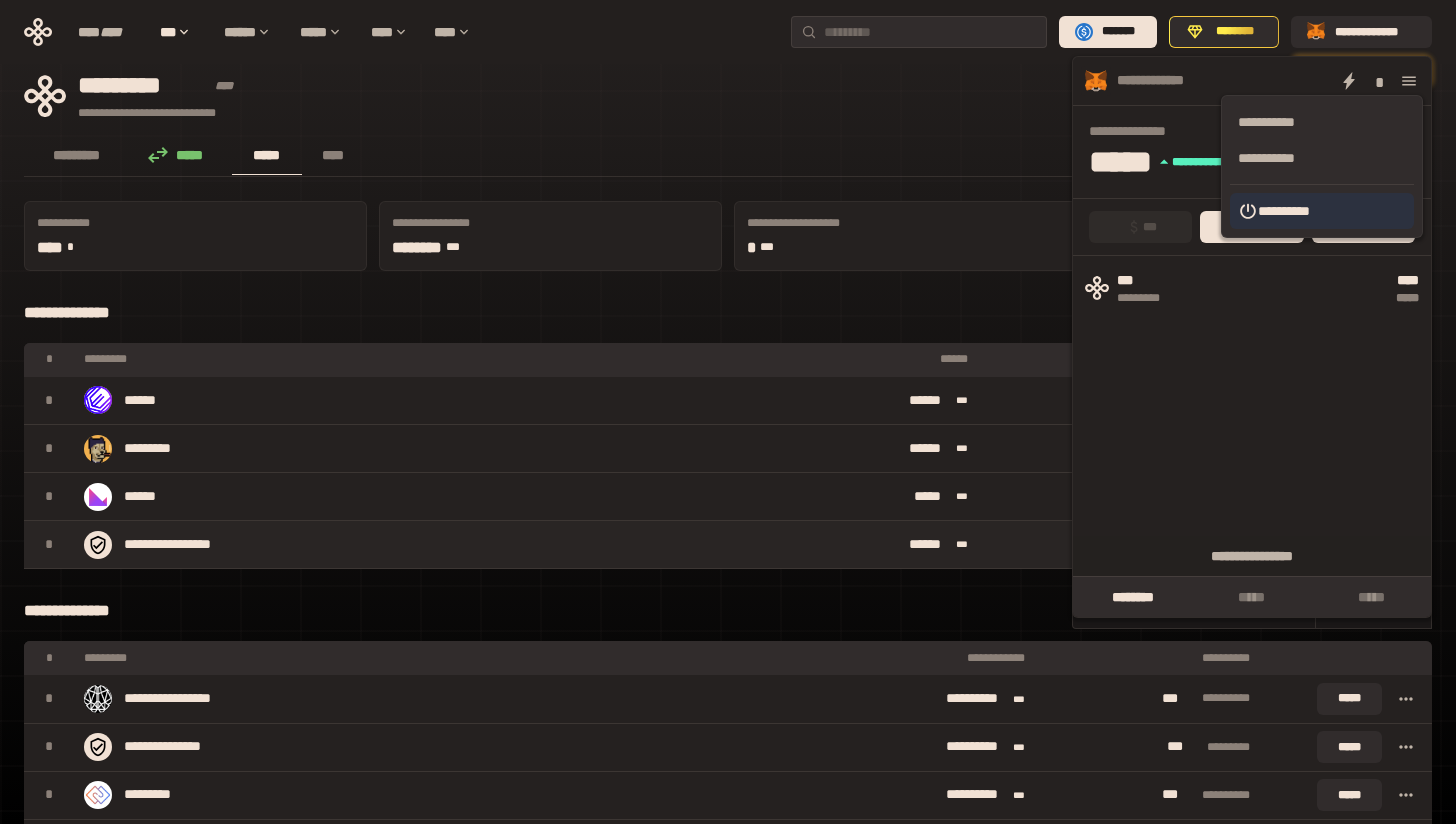 click on "**********" at bounding box center (1322, 211) 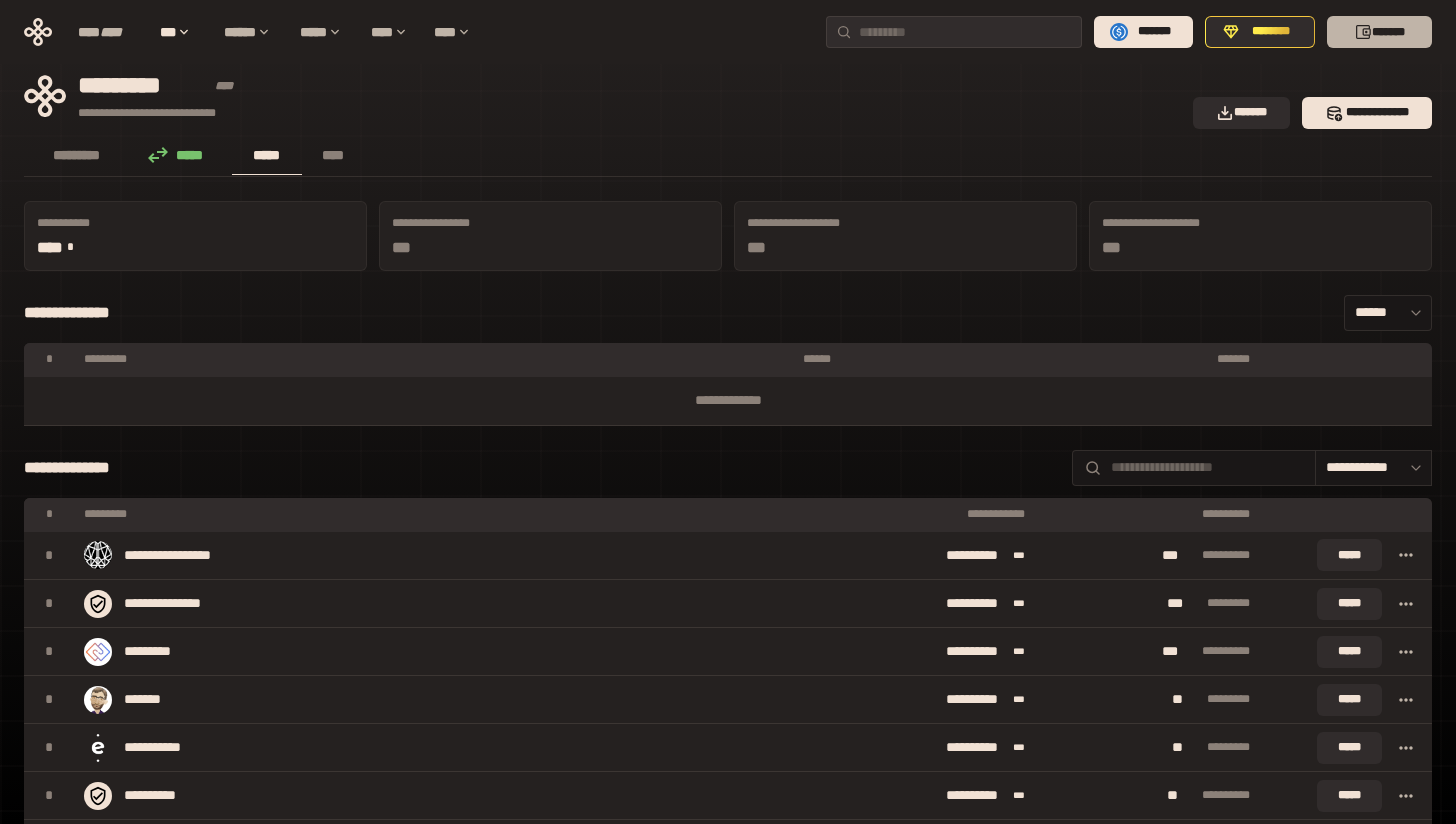 click on "*******" at bounding box center (1379, 32) 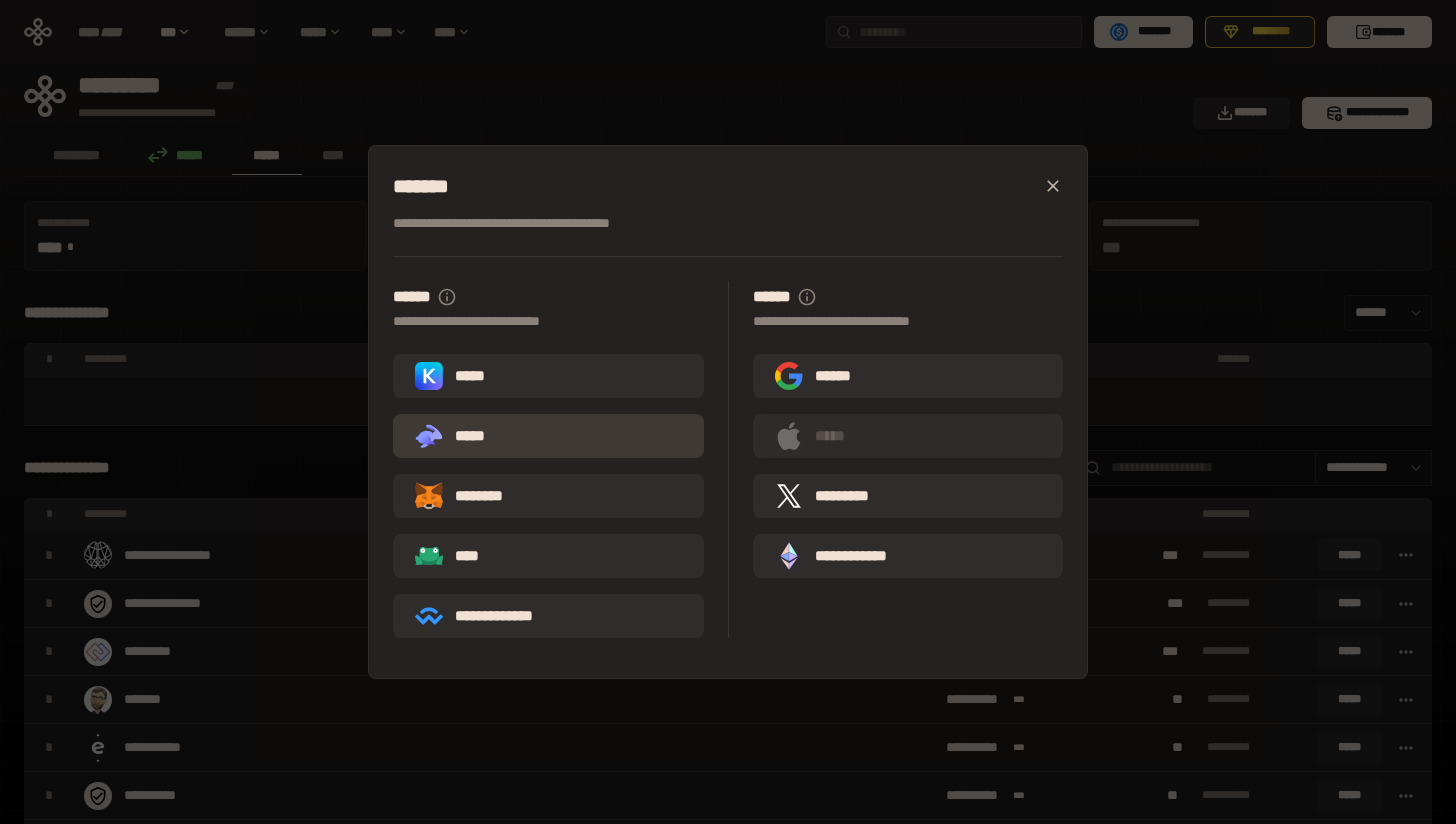click on ".st0{fill:url(#SVGID_1_);}
.st1{fill-rule:evenodd;clip-rule:evenodd;fill:url(#SVGID_00000161597173617360504640000012432366591255278478_);}
.st2{fill-rule:evenodd;clip-rule:evenodd;fill:url(#SVGID_00000021803777515098205300000017382971856690286485_);}
.st3{fill:url(#SVGID_00000031192219548086493050000012287181694732331425_);}
*****" at bounding box center [548, 436] 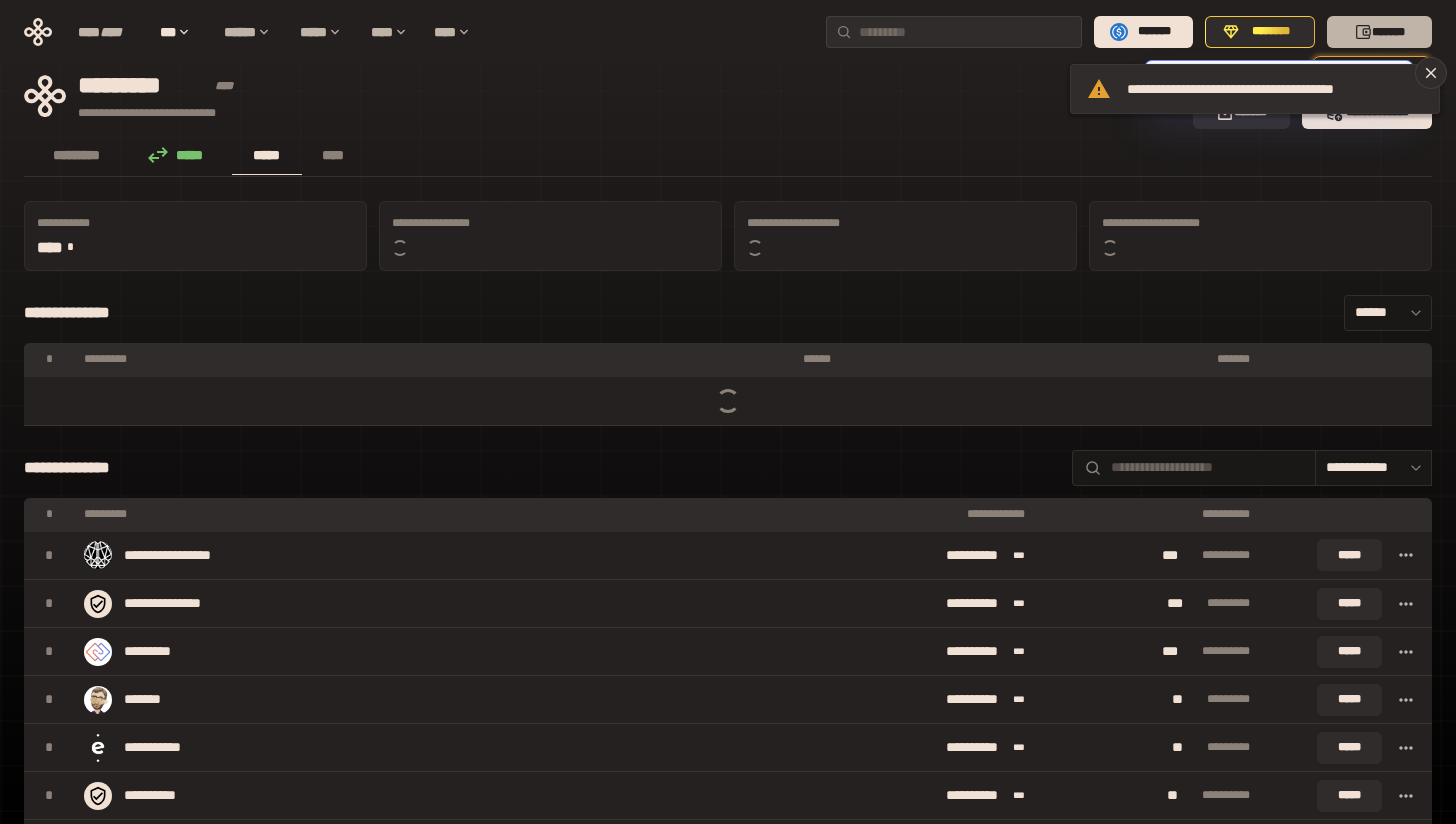 click on "*******" at bounding box center [1379, 32] 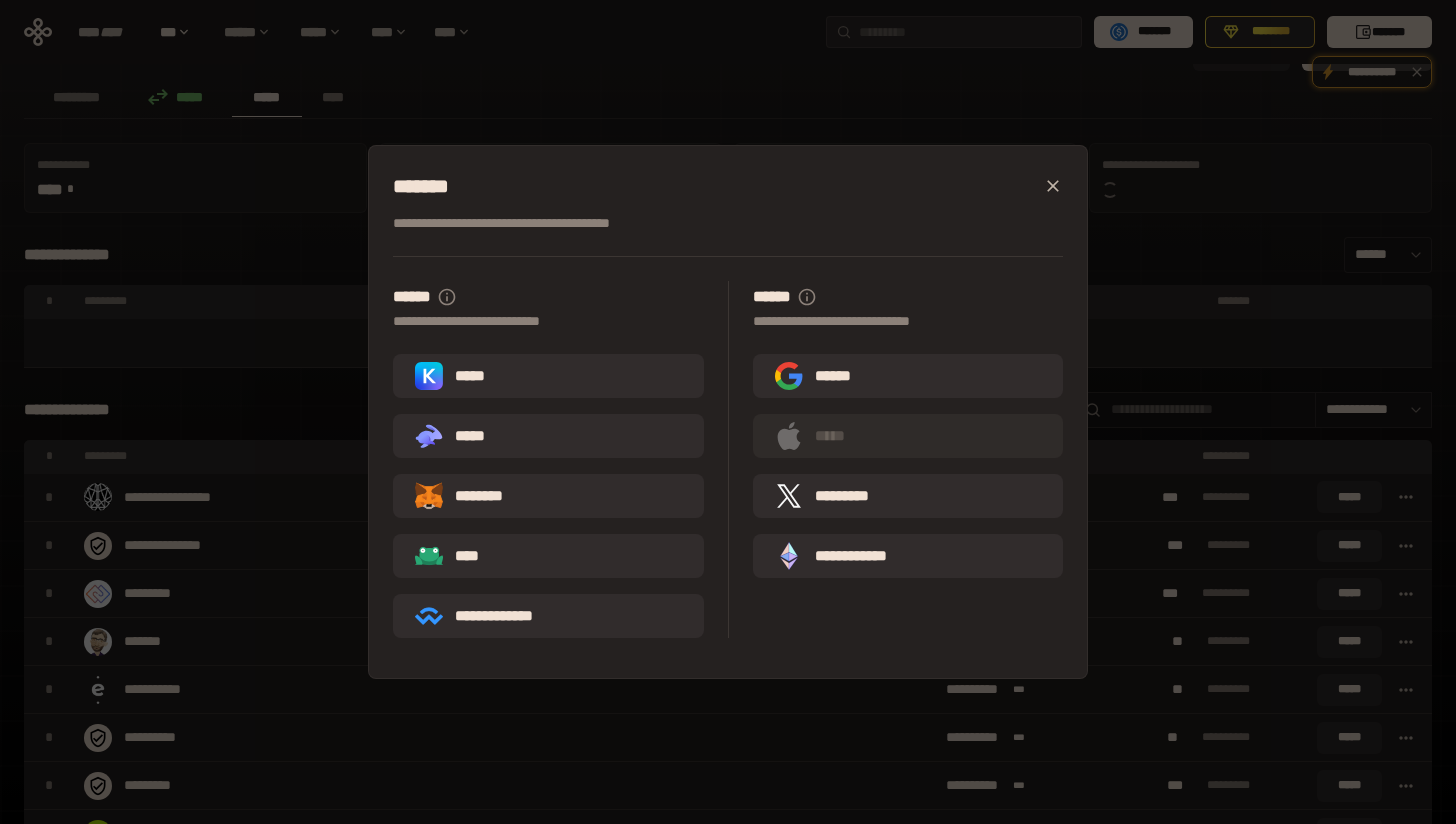 scroll, scrollTop: 72, scrollLeft: 0, axis: vertical 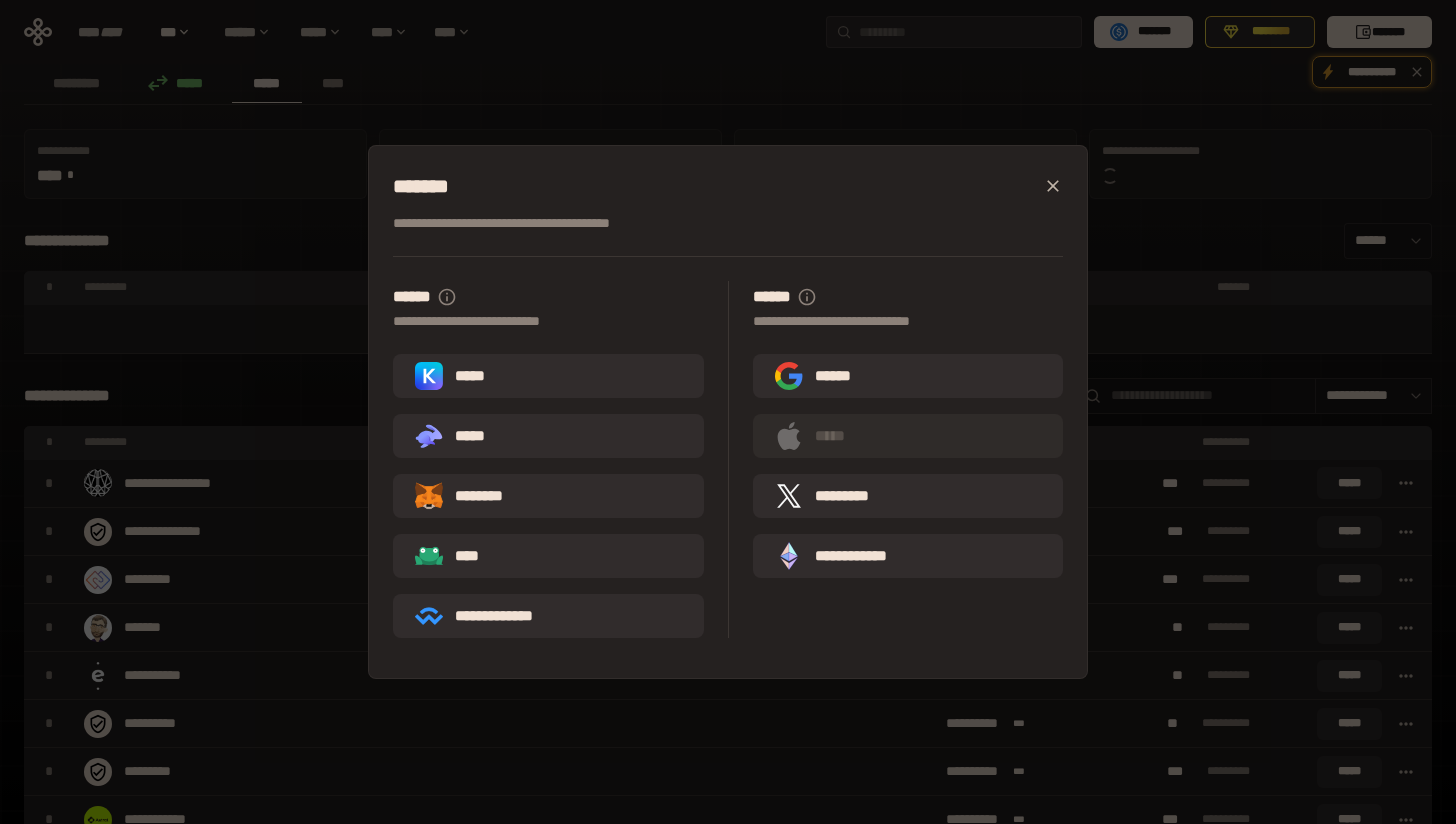 click on "**********" at bounding box center (561, 460) 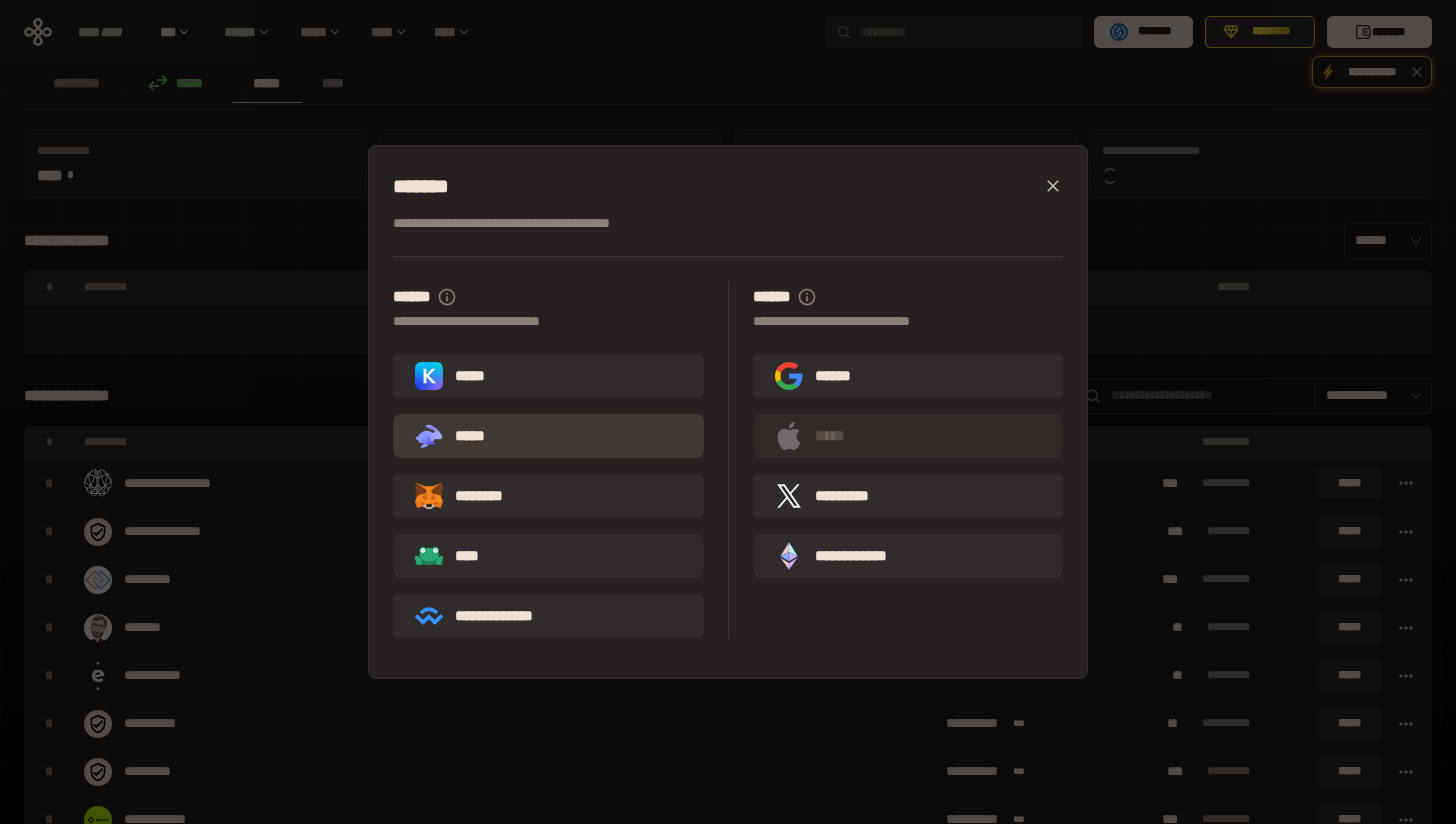 click on ".st0{fill:url(#SVGID_1_);}
.st1{fill-rule:evenodd;clip-rule:evenodd;fill:url(#SVGID_00000161597173617360504640000012432366591255278478_);}
.st2{fill-rule:evenodd;clip-rule:evenodd;fill:url(#SVGID_00000021803777515098205300000017382971856690286485_);}
.st3{fill:url(#SVGID_00000031192219548086493050000012287181694732331425_);}
*****" at bounding box center (548, 436) 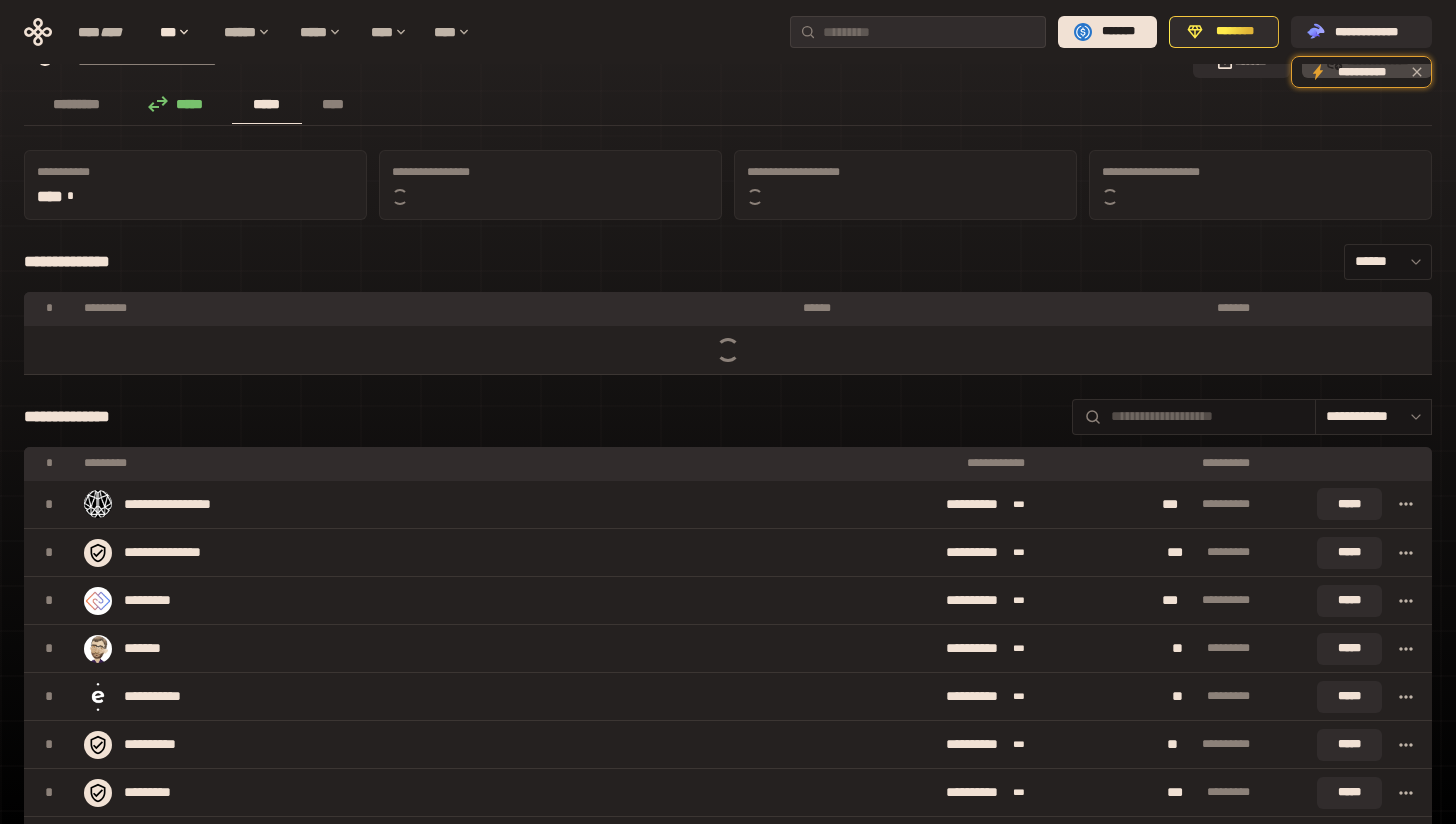 scroll, scrollTop: 37, scrollLeft: 0, axis: vertical 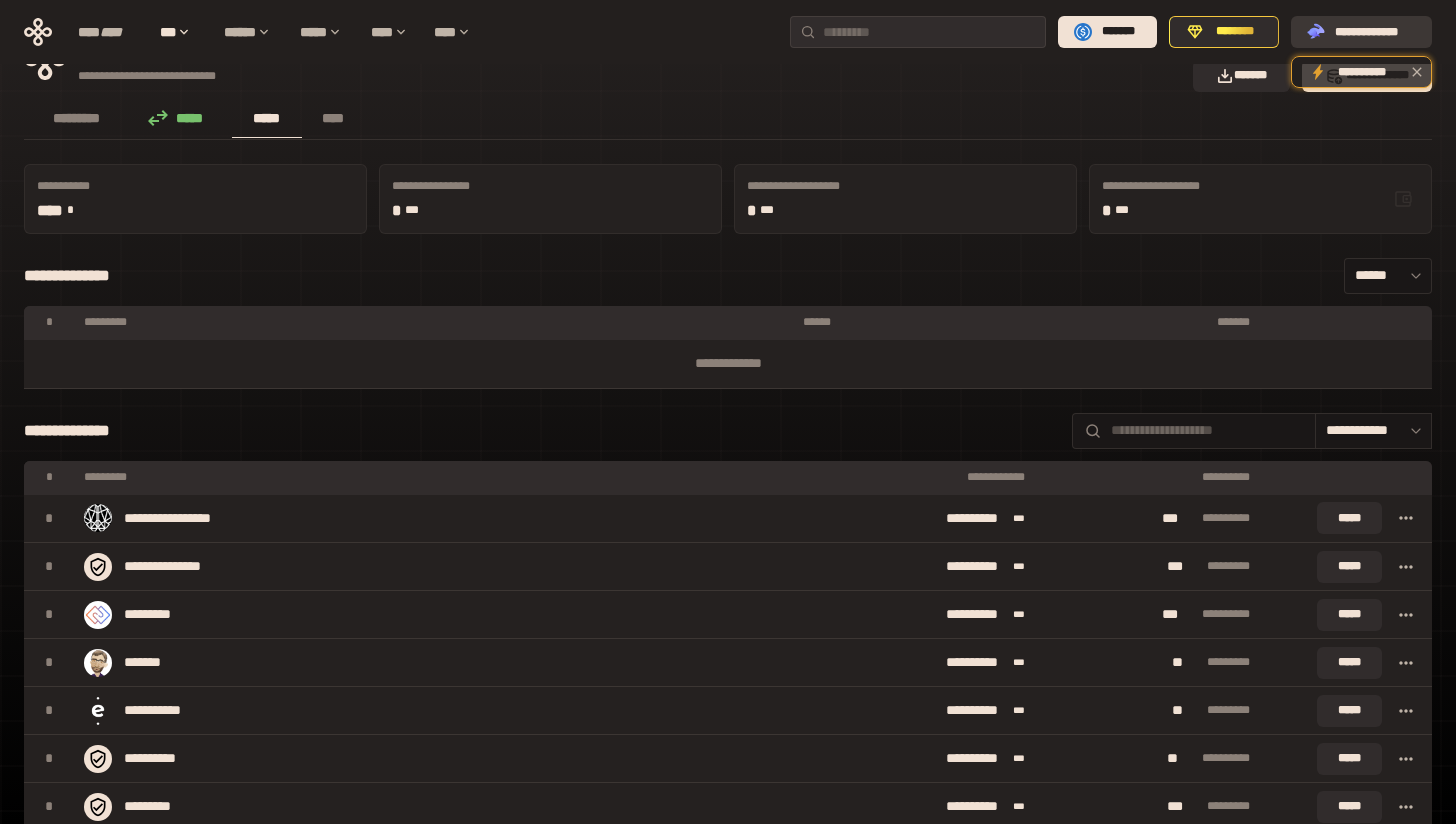 click on "**********" at bounding box center (1361, 32) 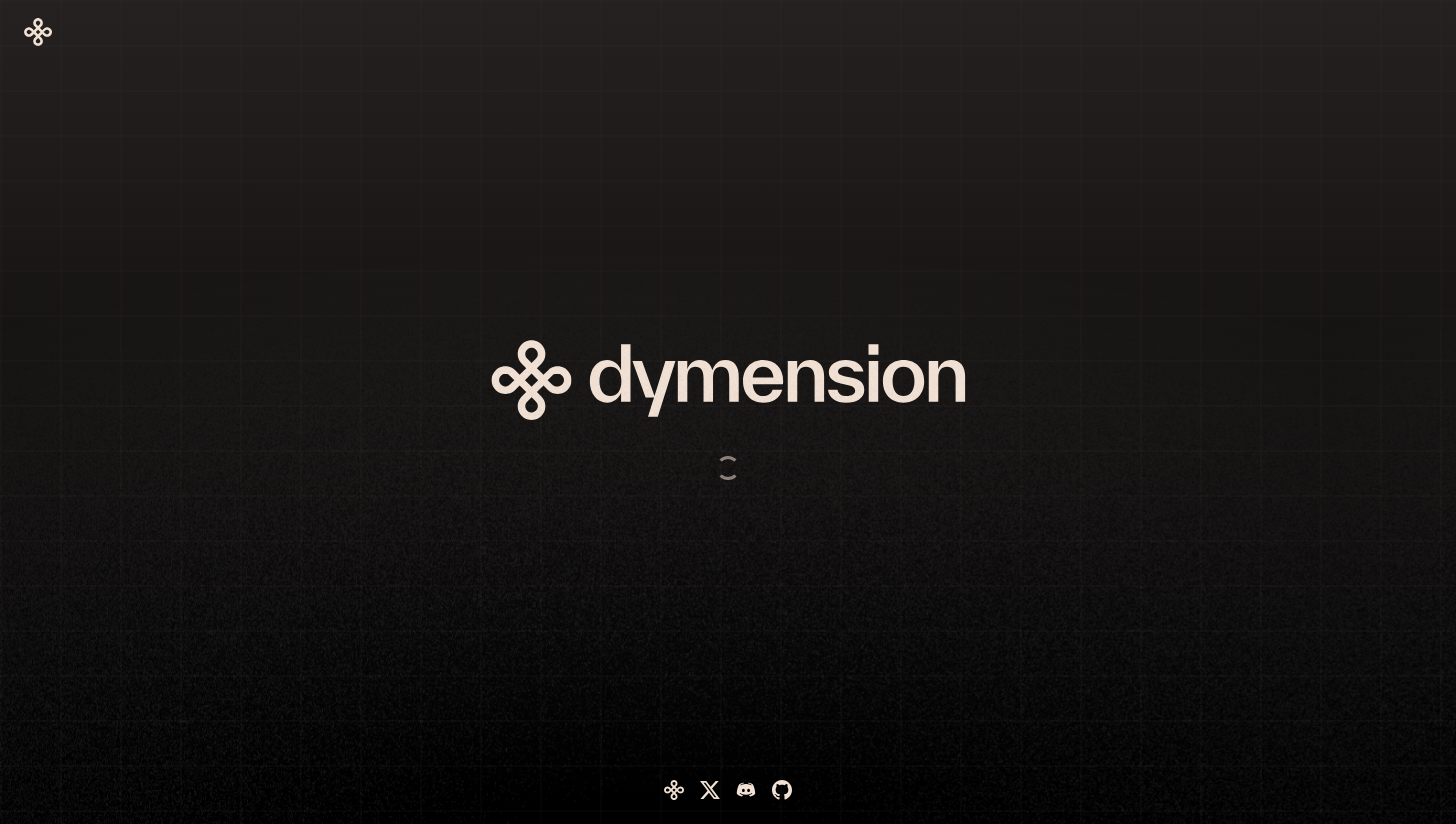 scroll, scrollTop: 0, scrollLeft: 0, axis: both 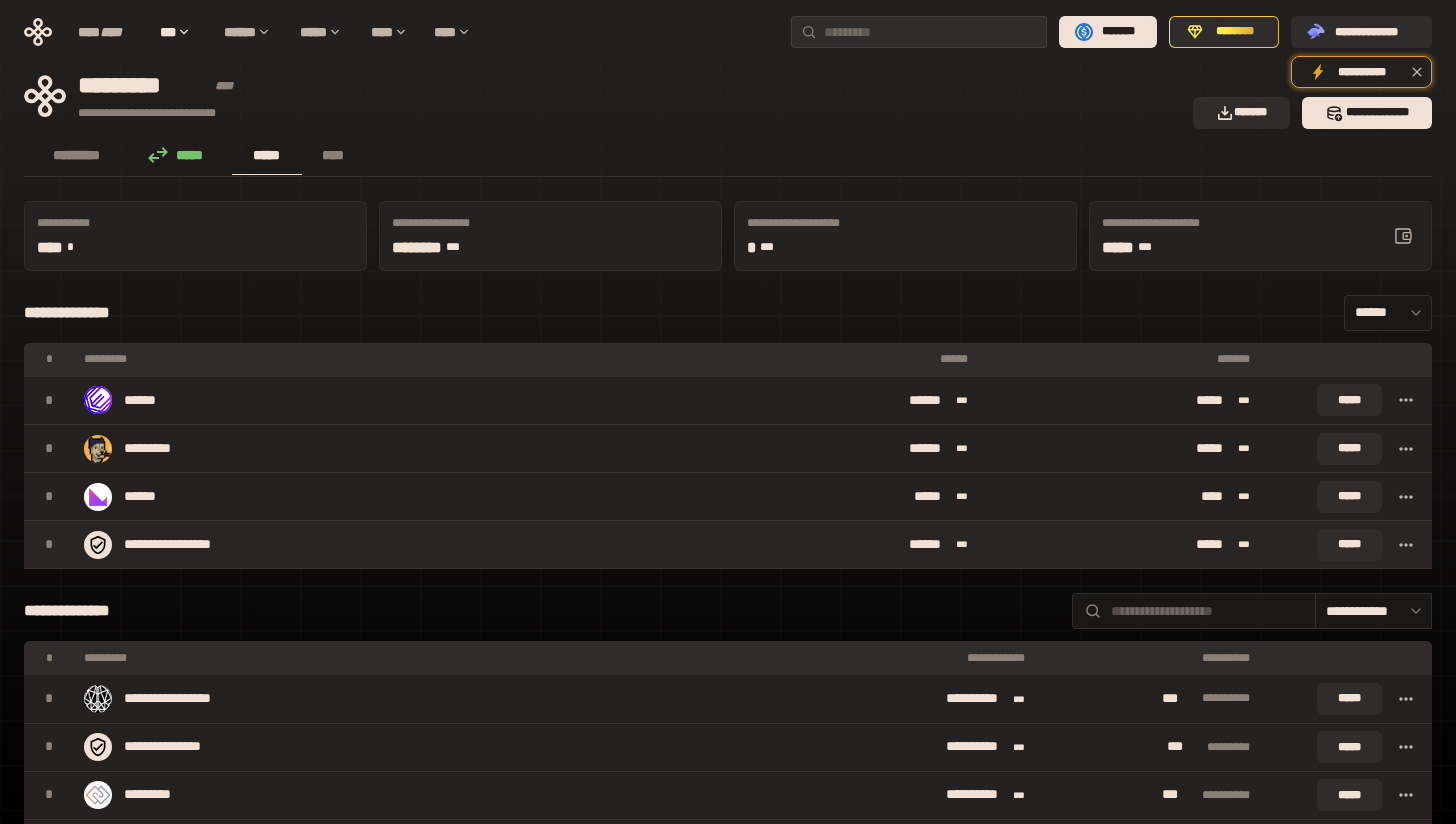 click 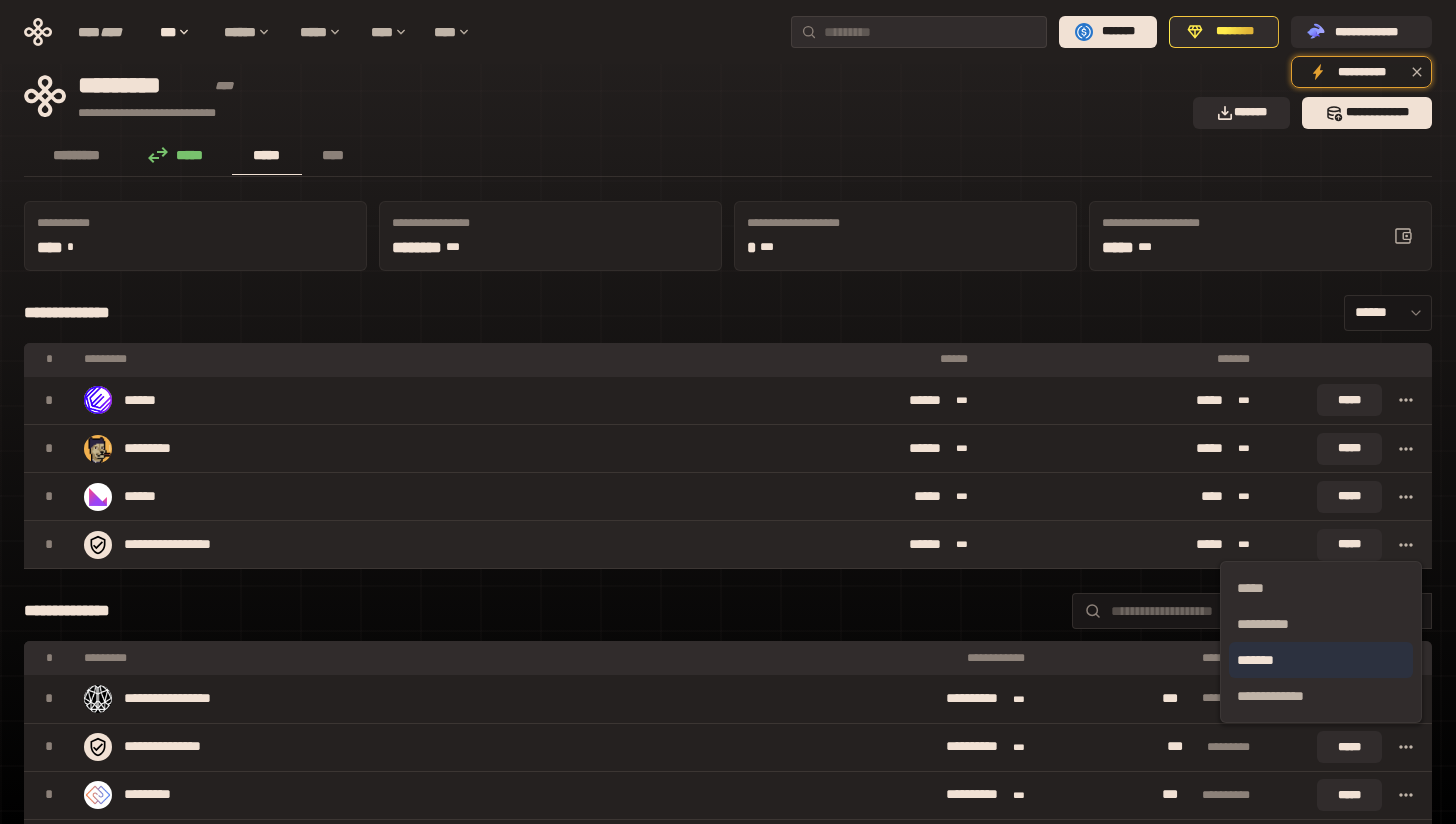 click on "*******" at bounding box center [1321, 660] 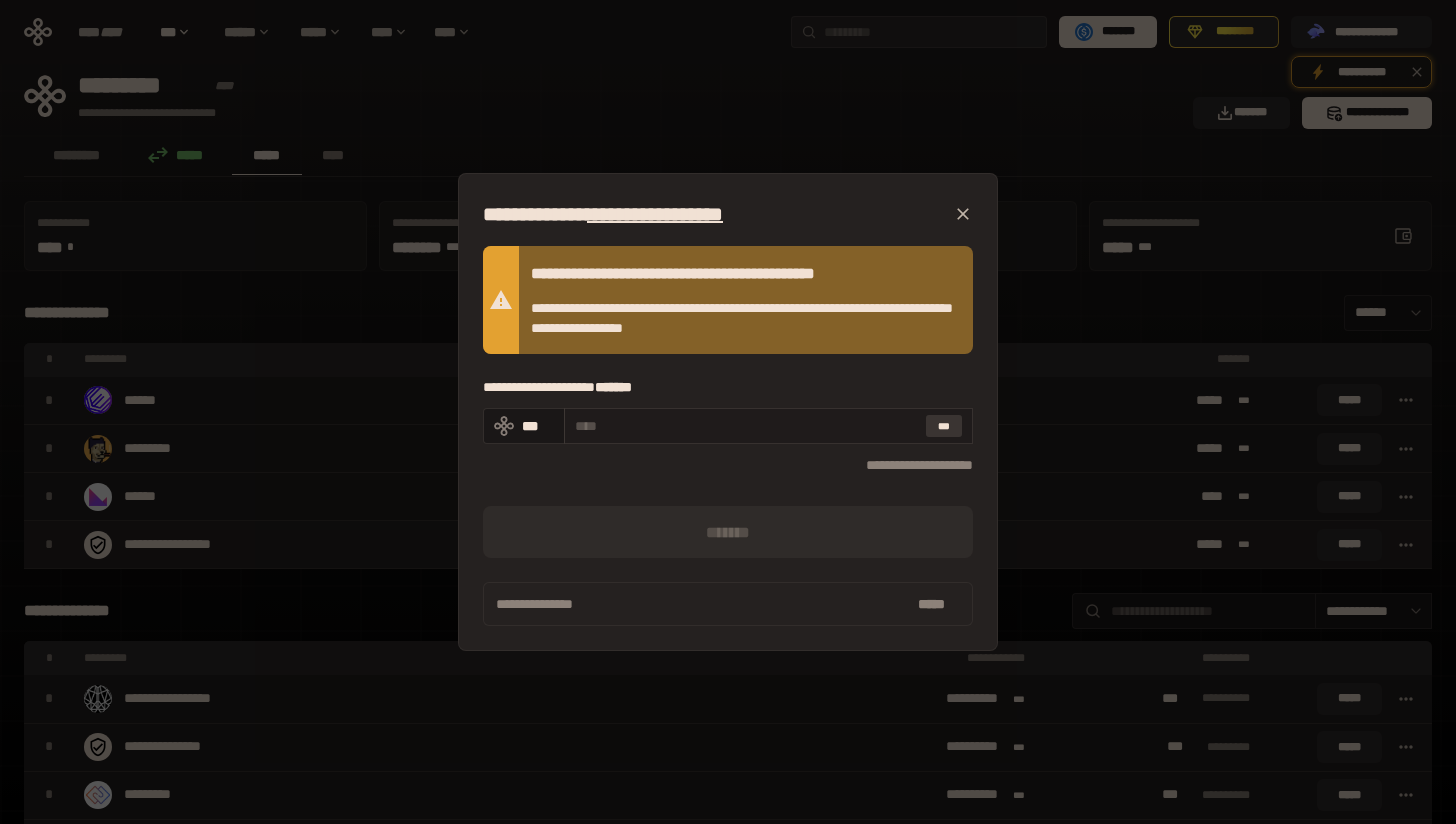 click on "***" at bounding box center [944, 426] 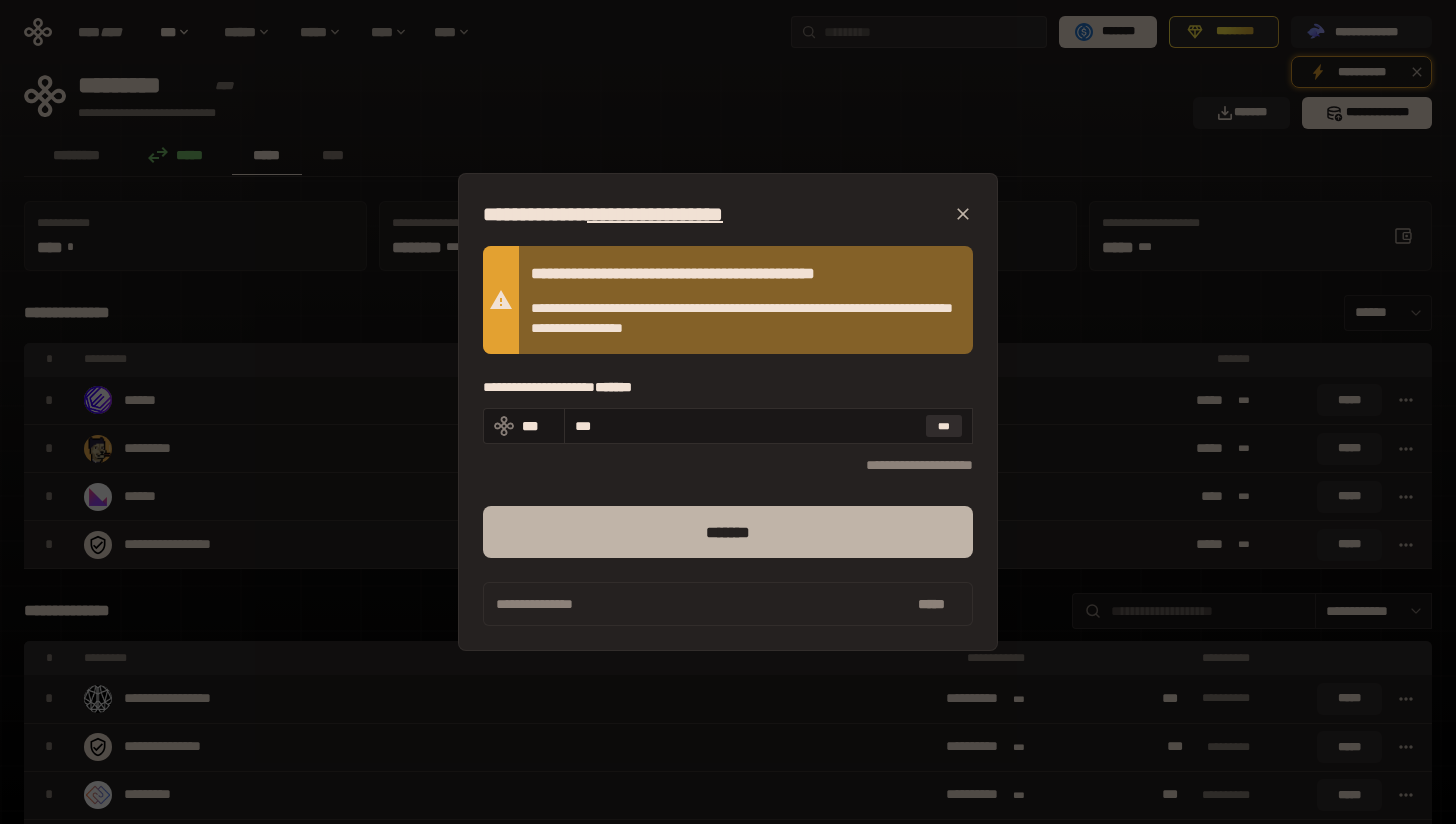 click on "*******" at bounding box center [728, 532] 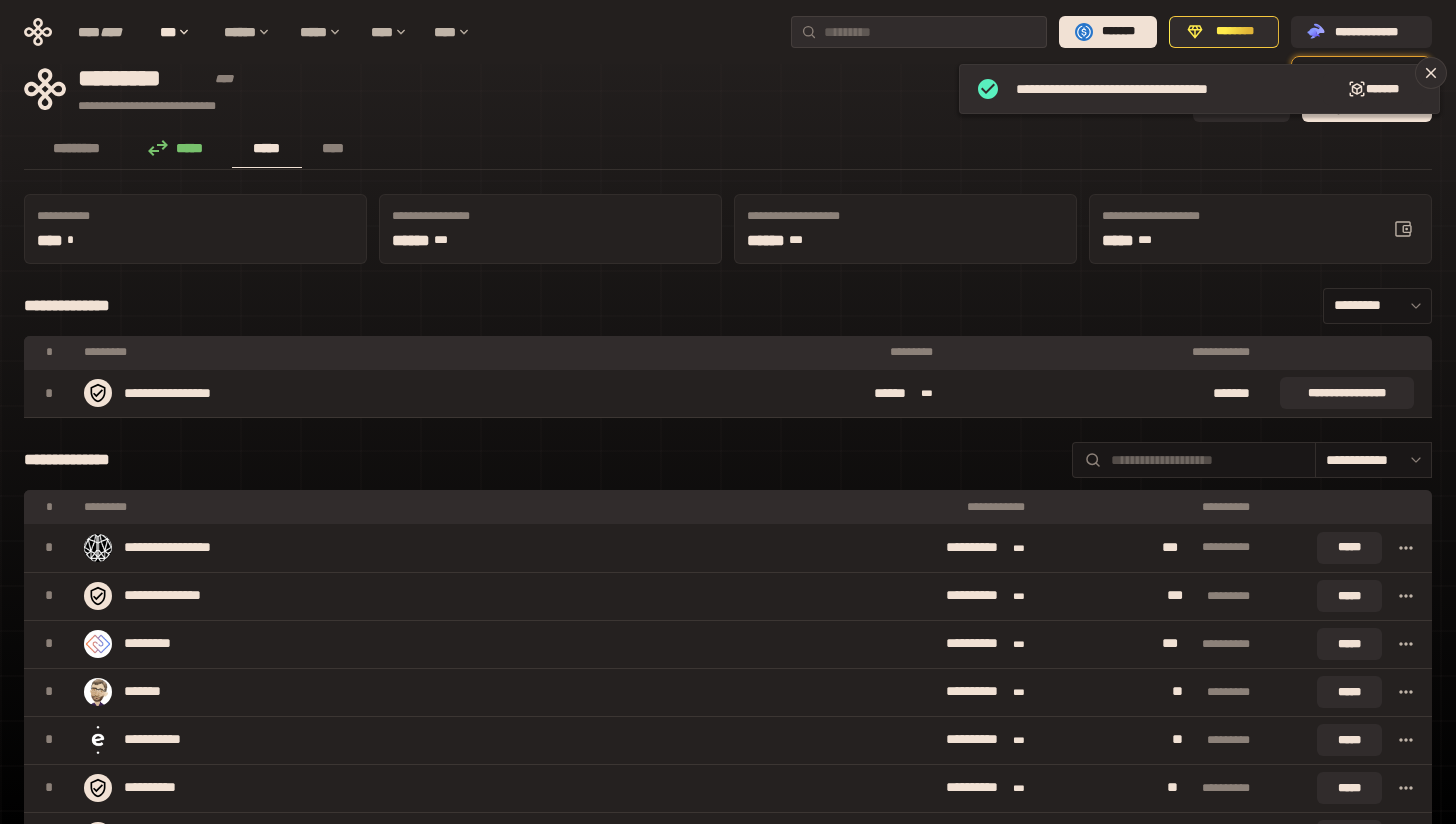 scroll, scrollTop: 0, scrollLeft: 0, axis: both 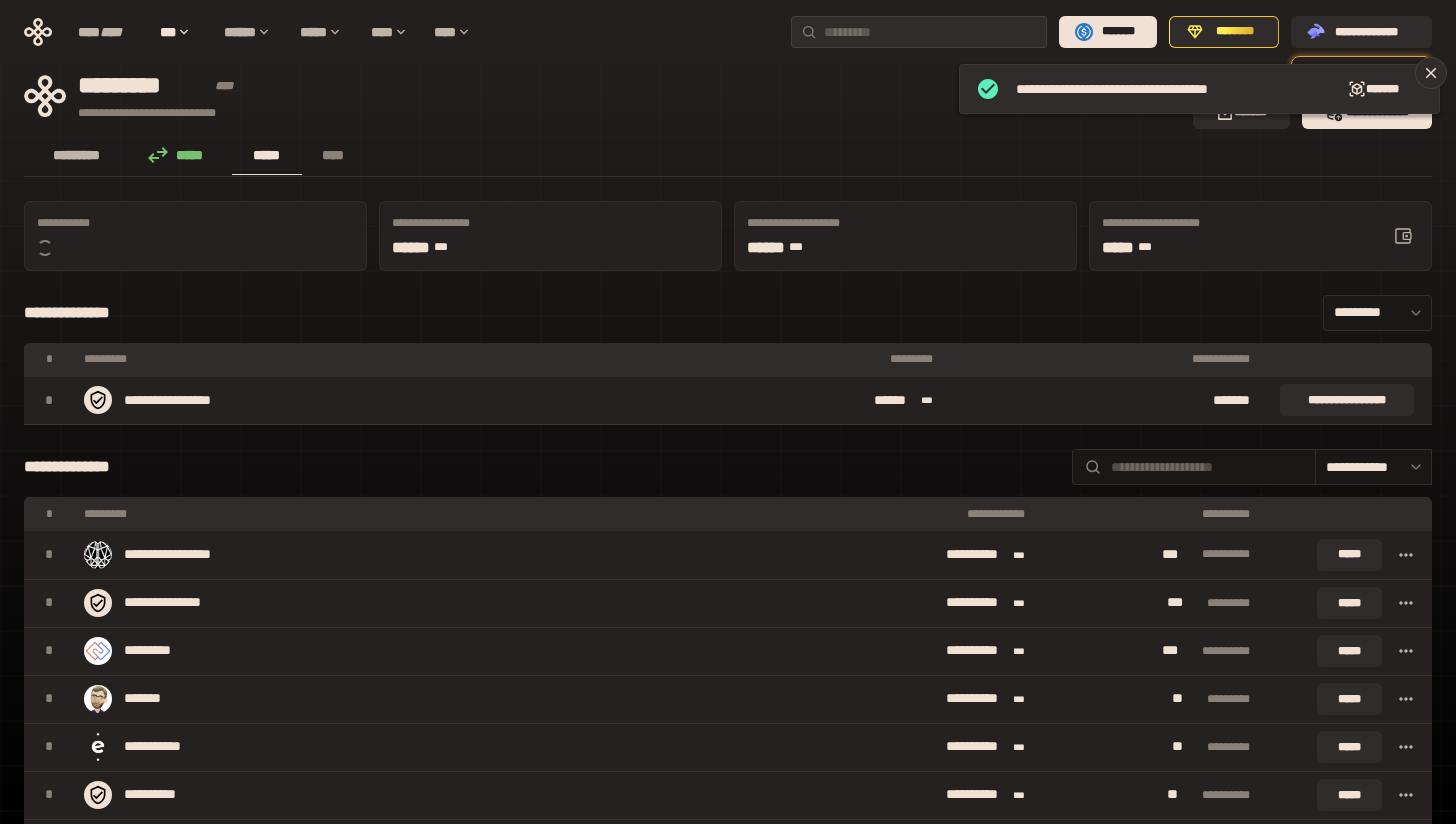 click on "*********" at bounding box center [77, 155] 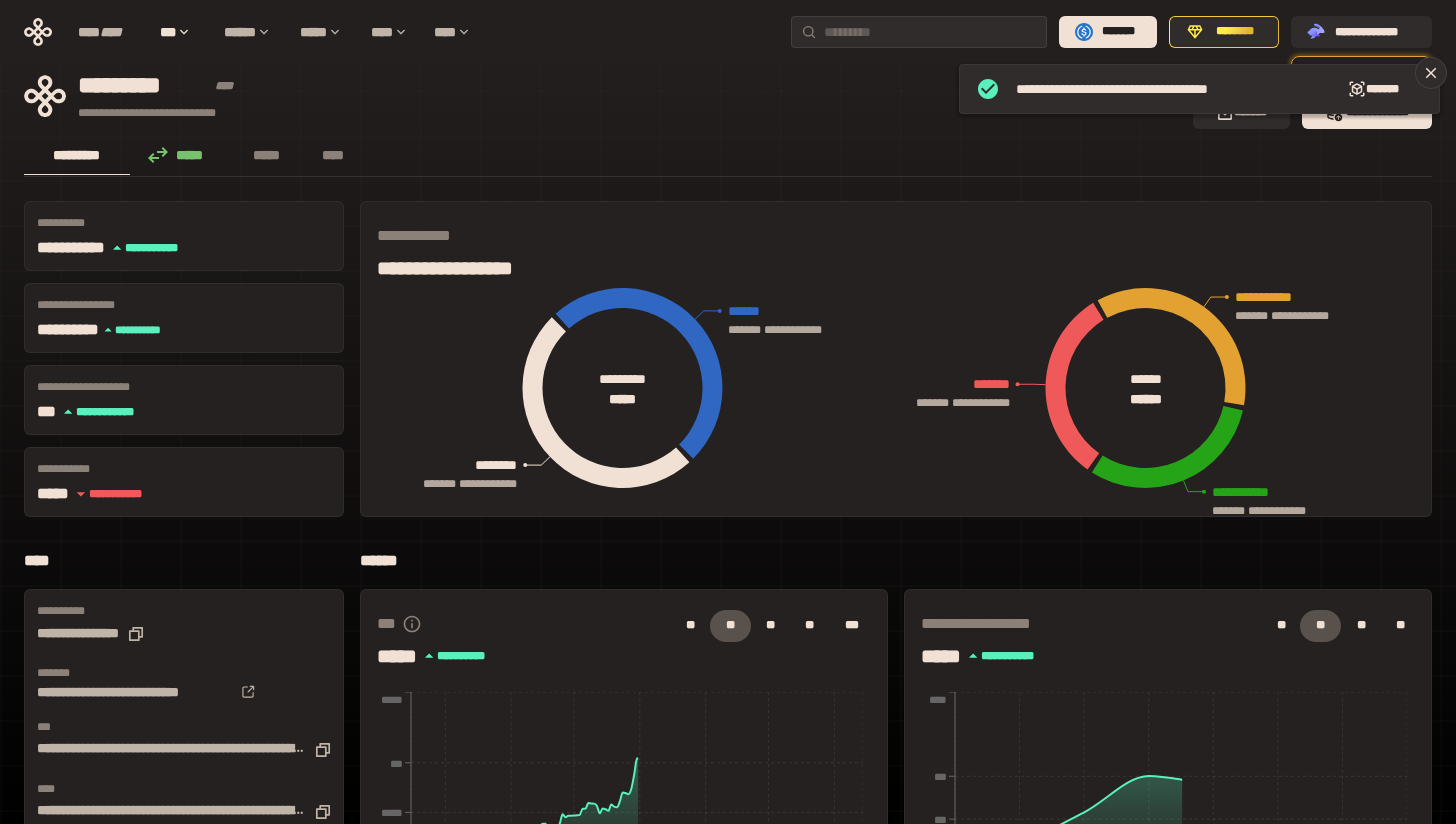 click 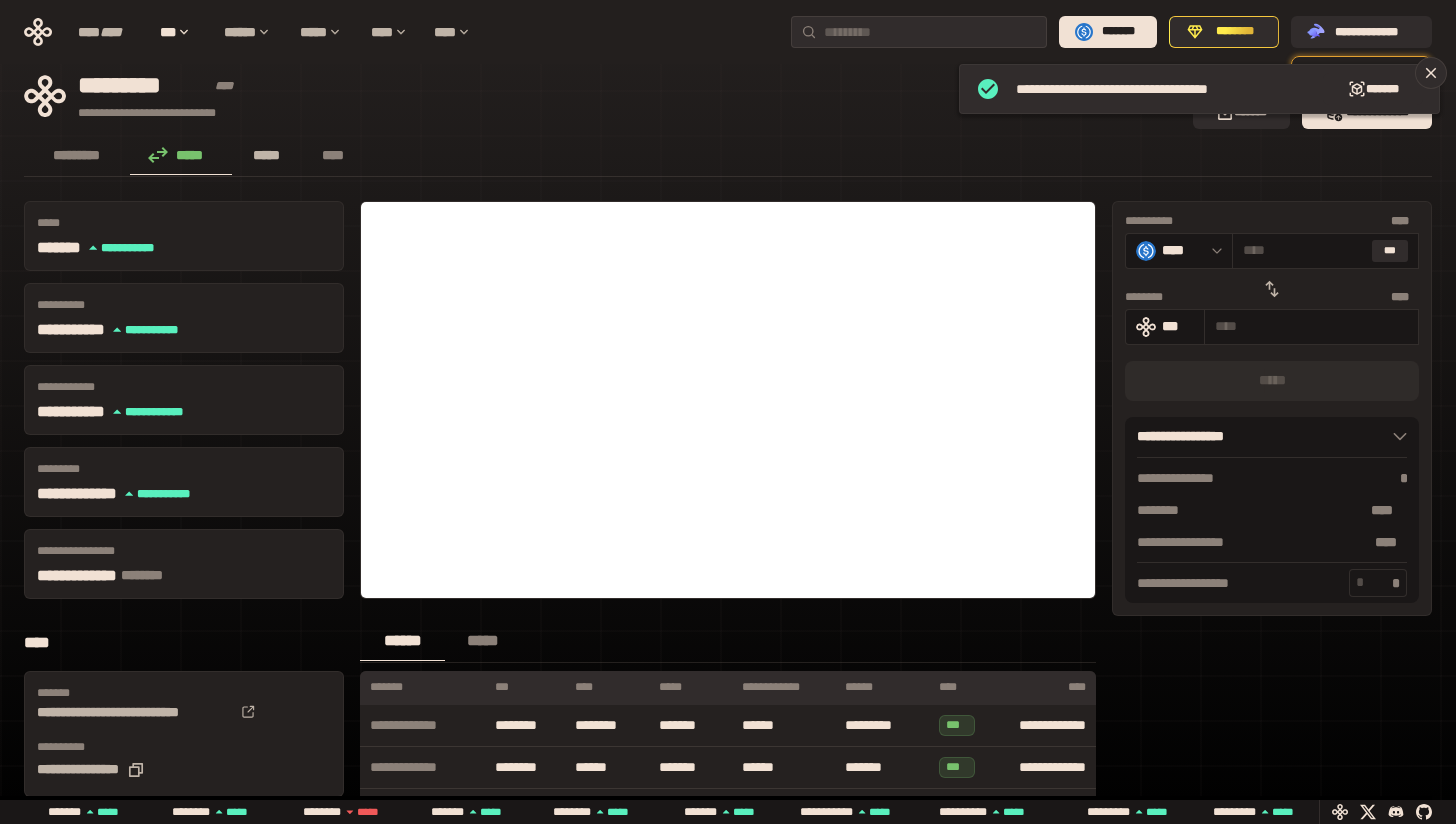 click on "*****" at bounding box center [267, 156] 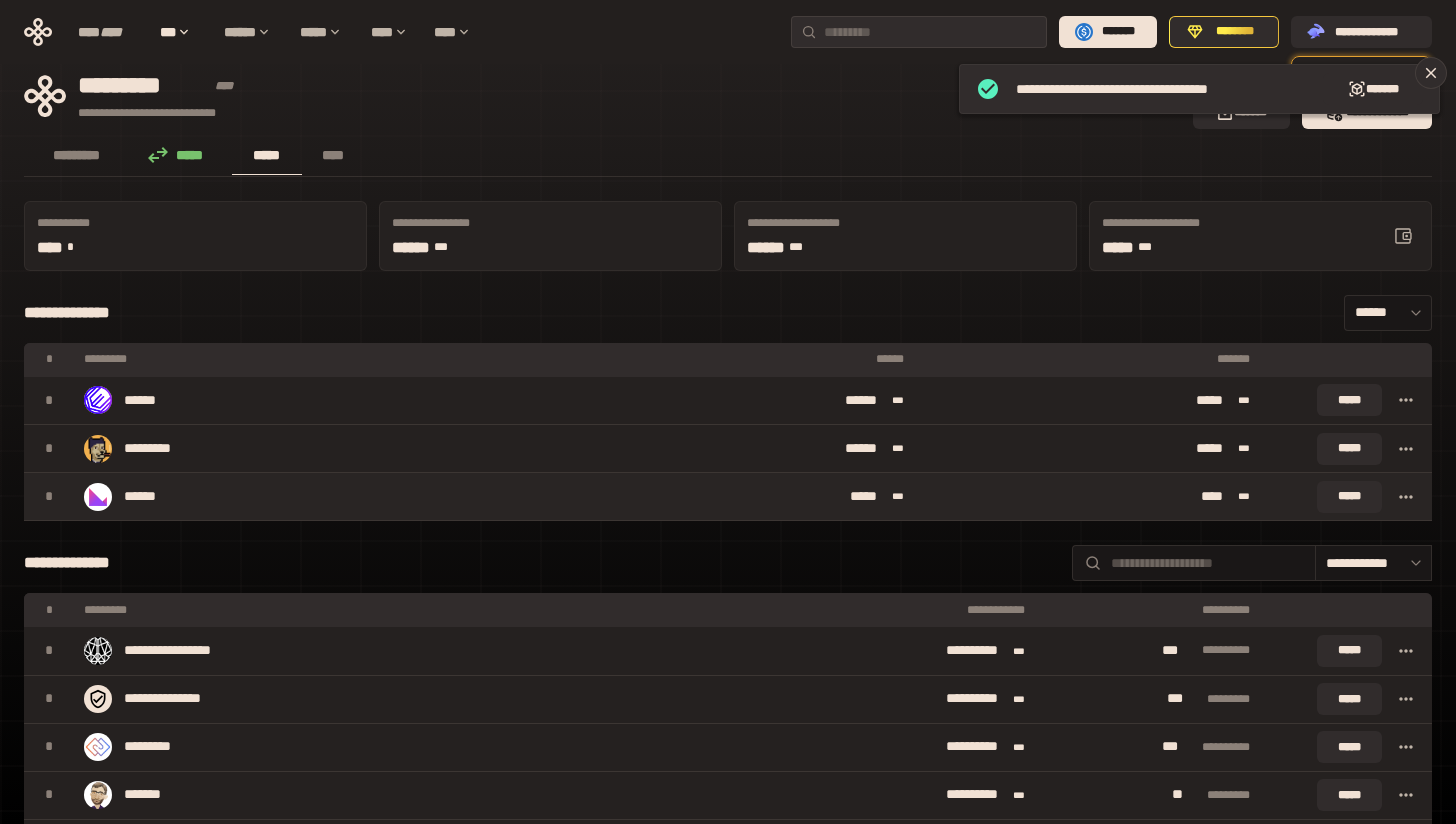 click 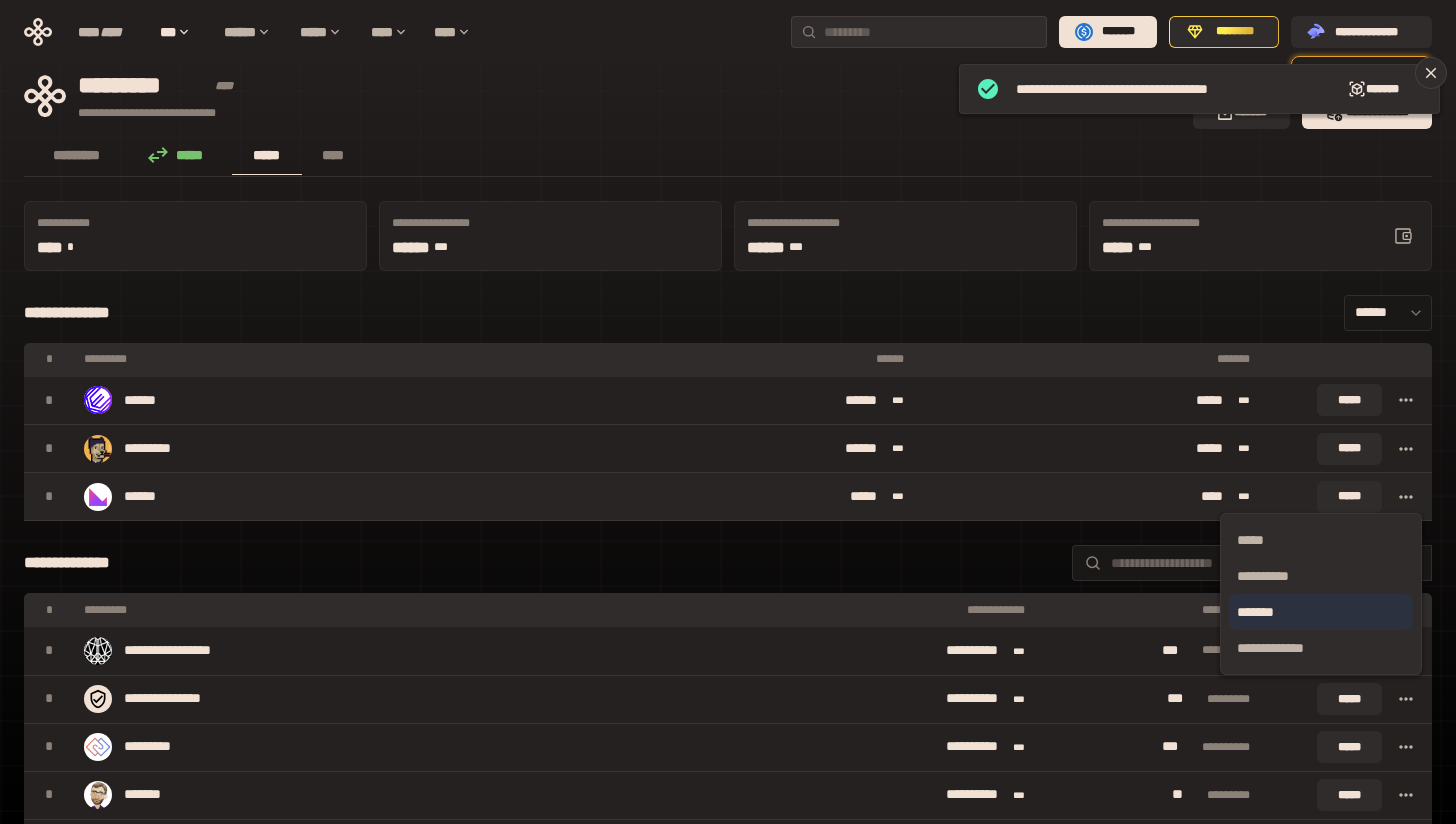 click on "*******" at bounding box center (1321, 612) 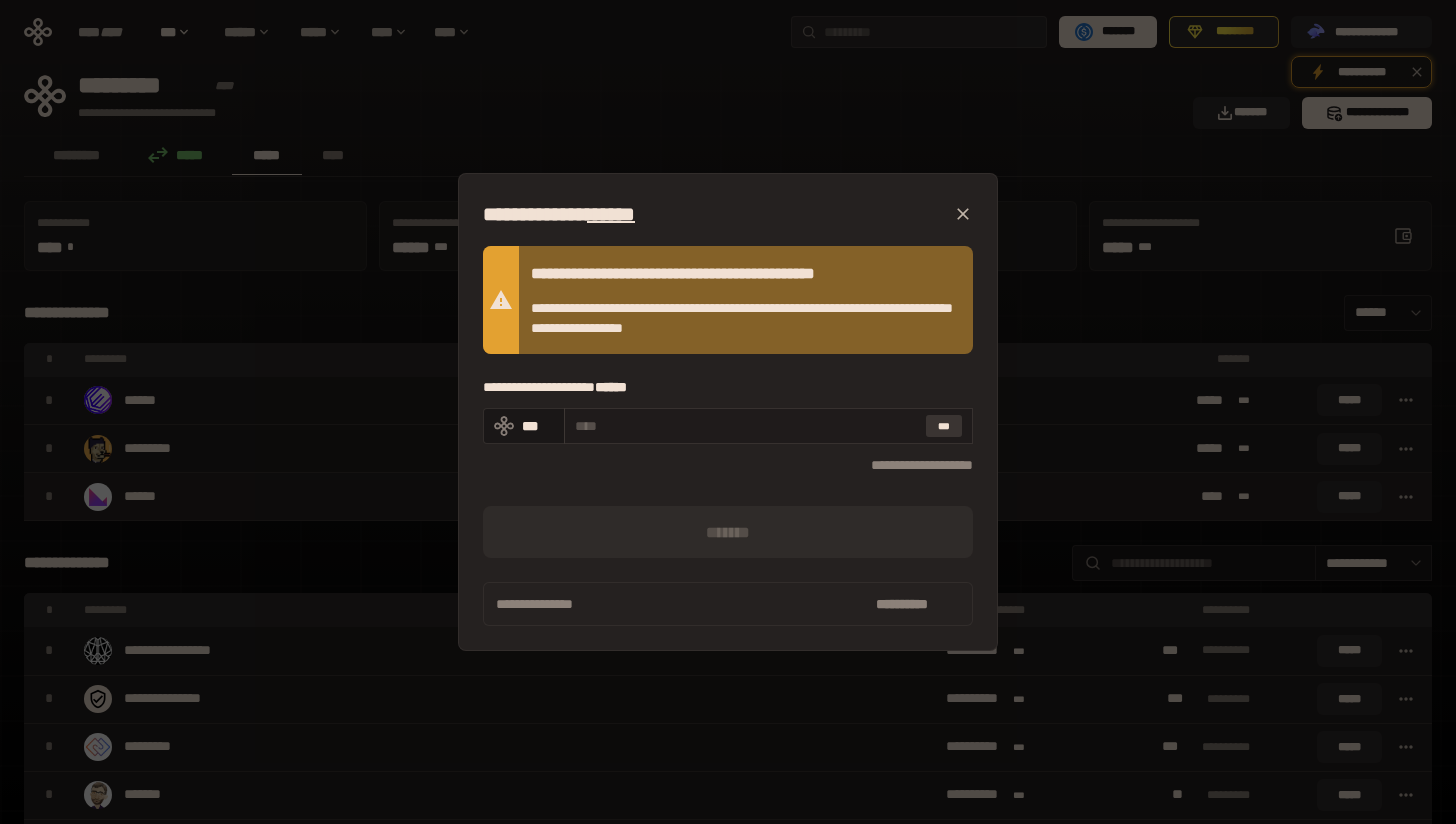 click on "***" at bounding box center (944, 426) 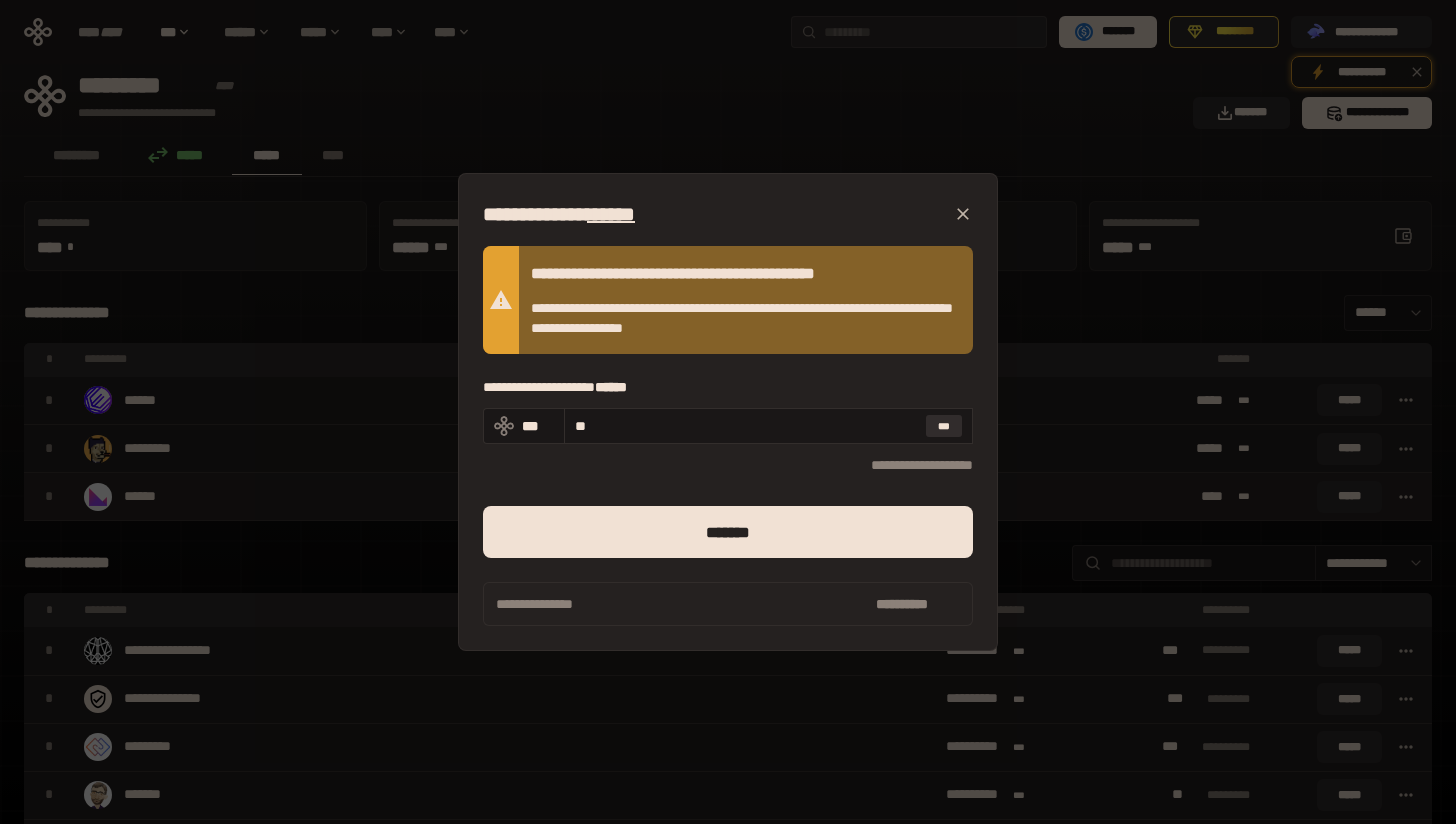 click on "**********" at bounding box center [728, 517] 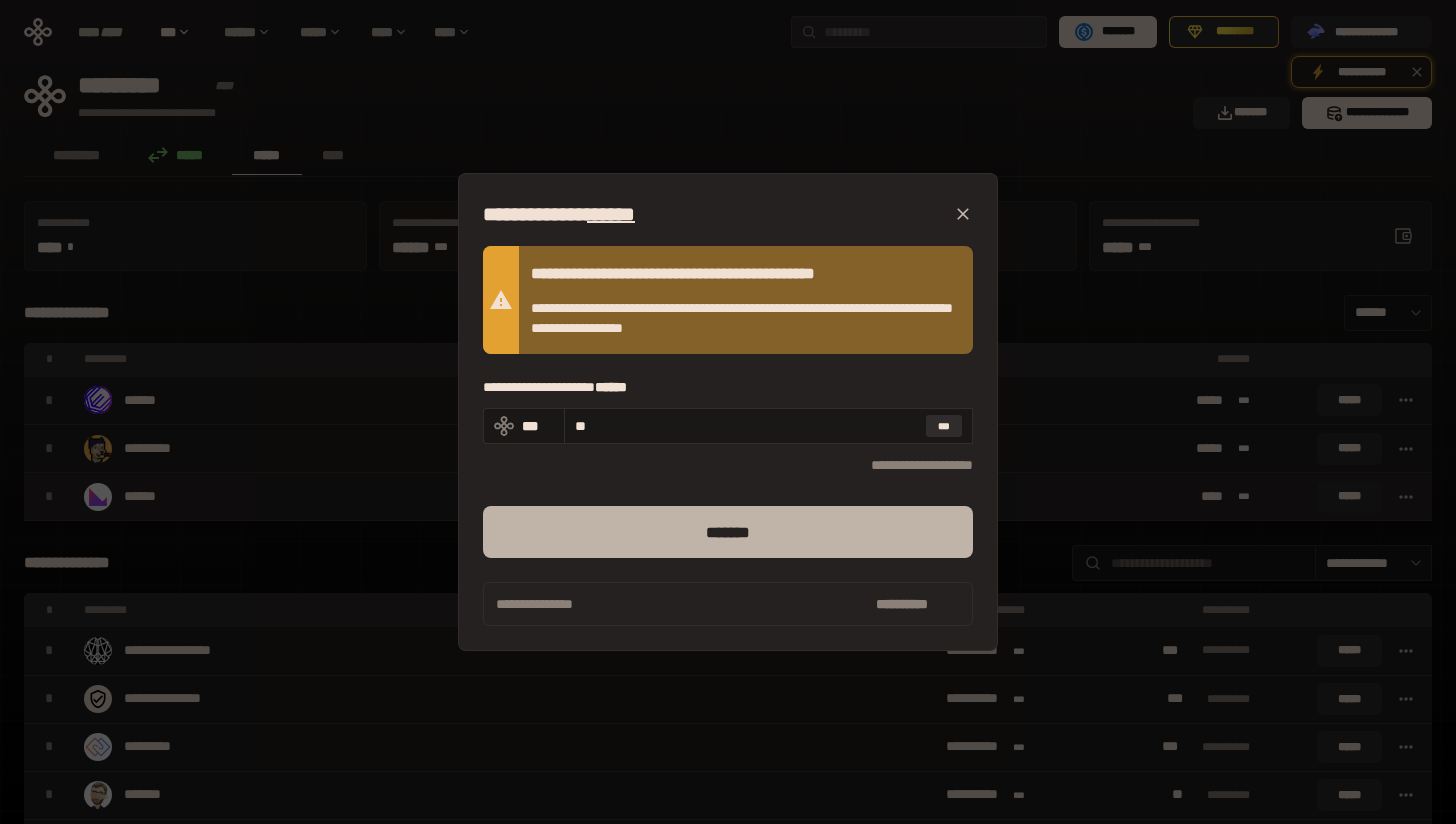 click on "*******" at bounding box center (728, 532) 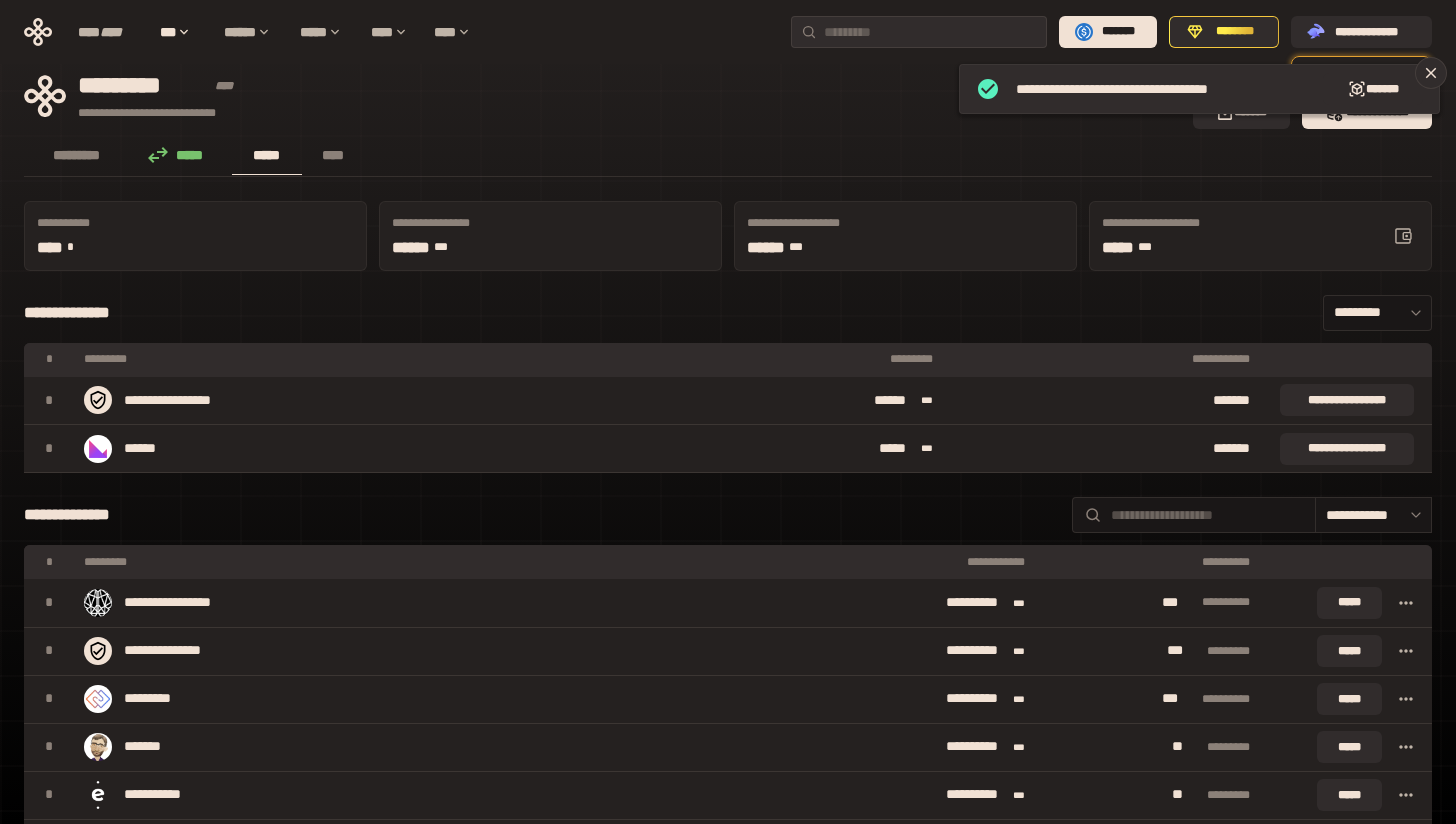 click on "*****" at bounding box center (267, 156) 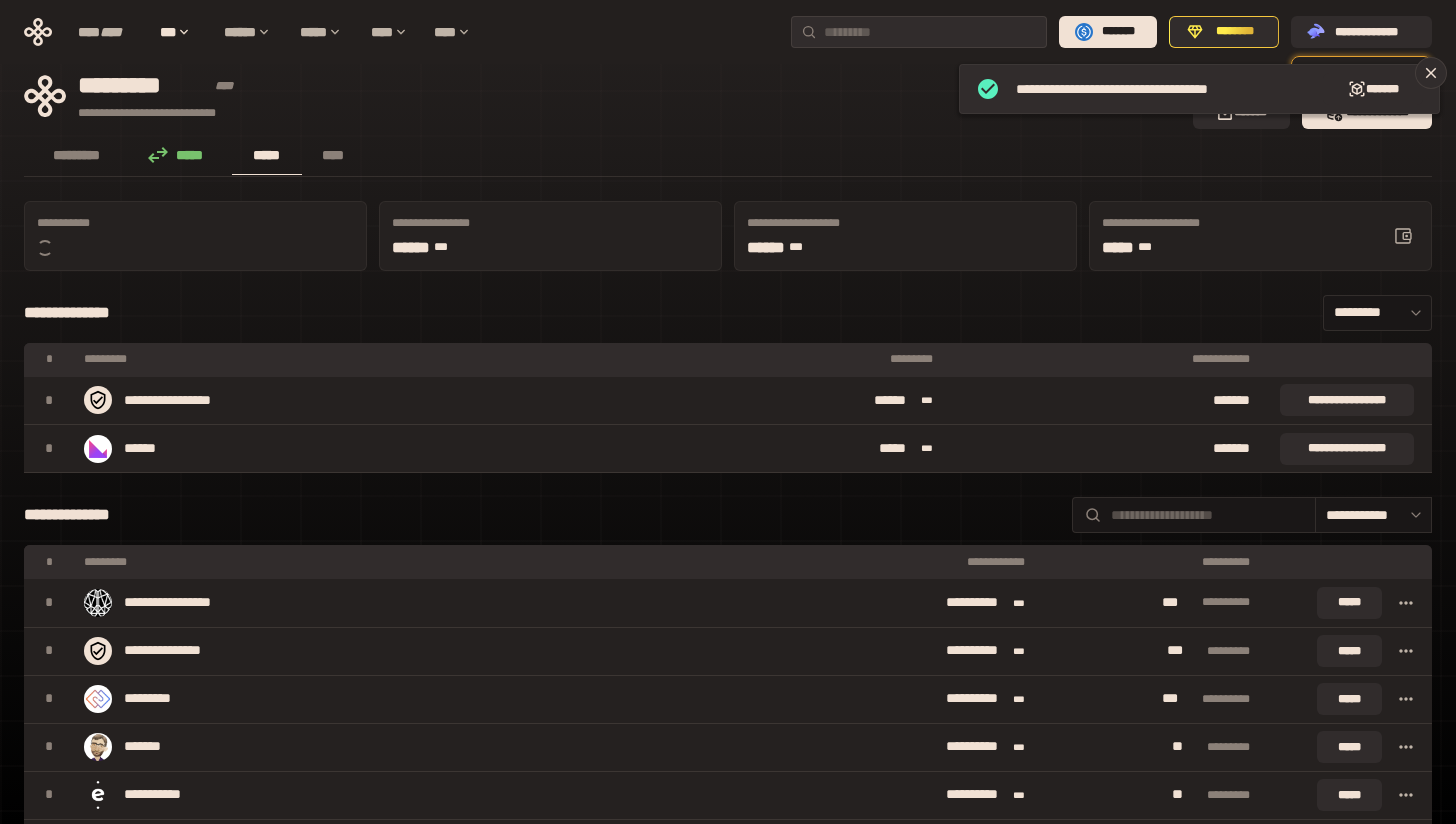 click on "*****" at bounding box center (267, 155) 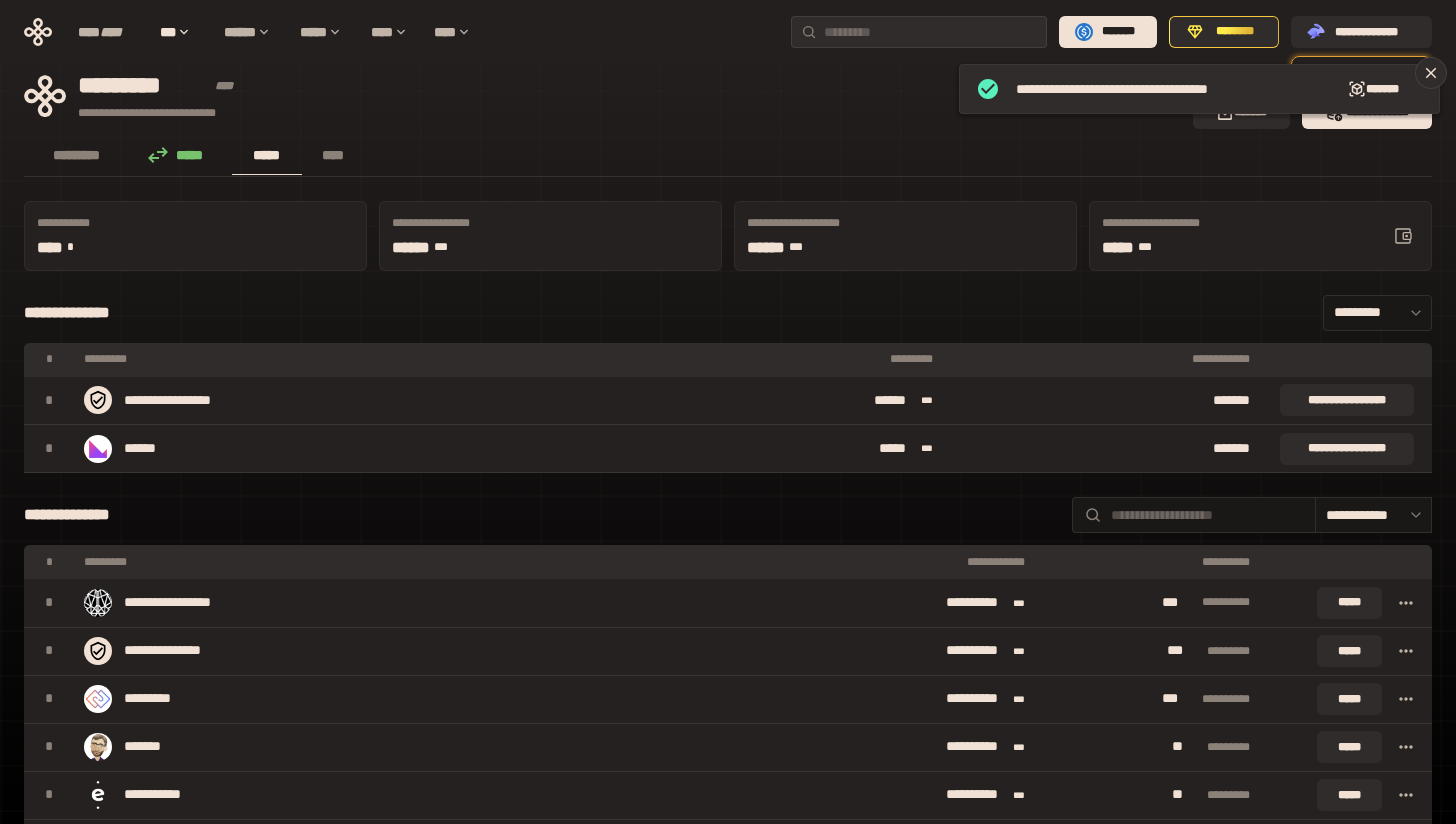 click on "*****" at bounding box center (181, 155) 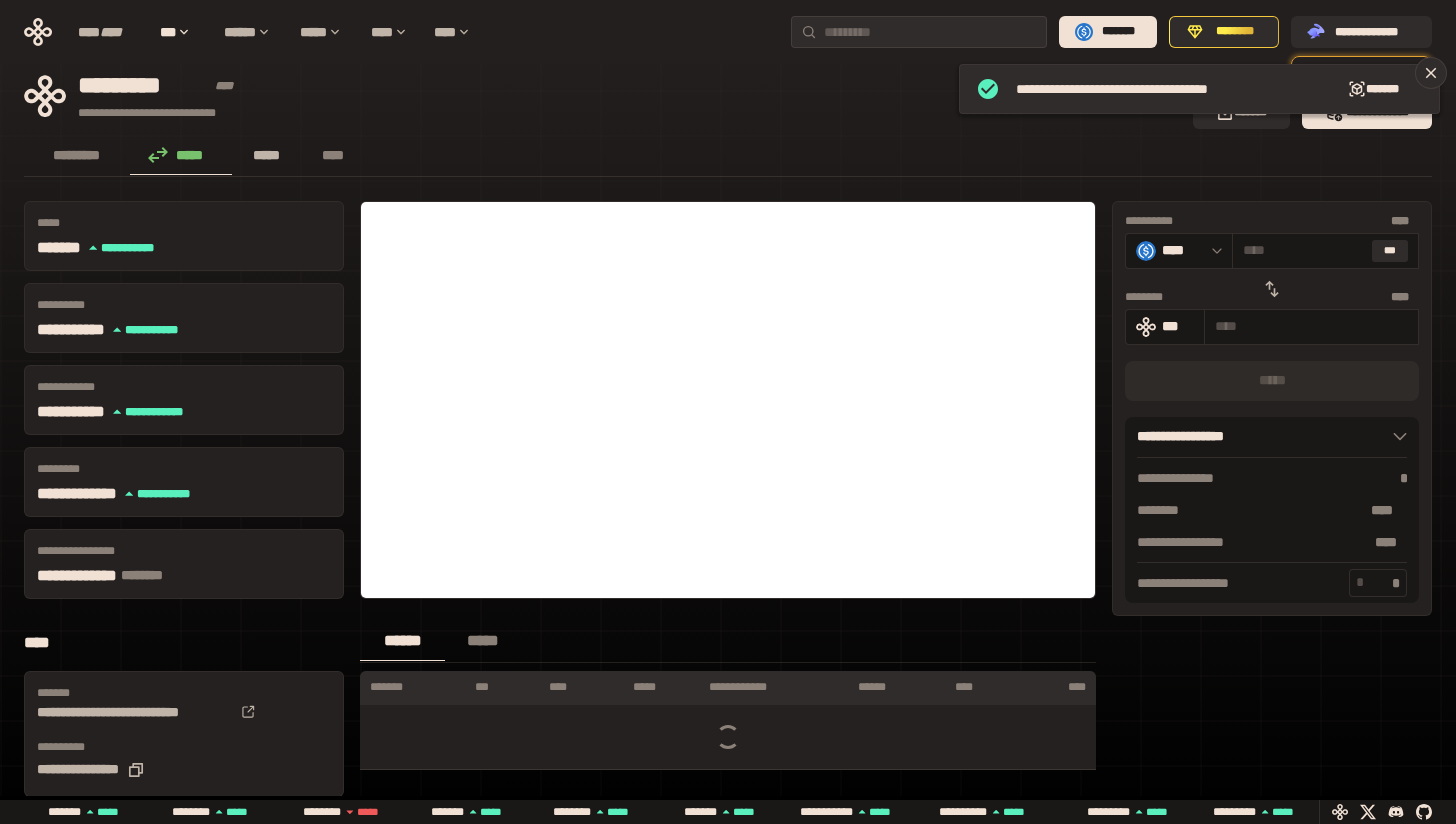 click on "*****" at bounding box center (267, 156) 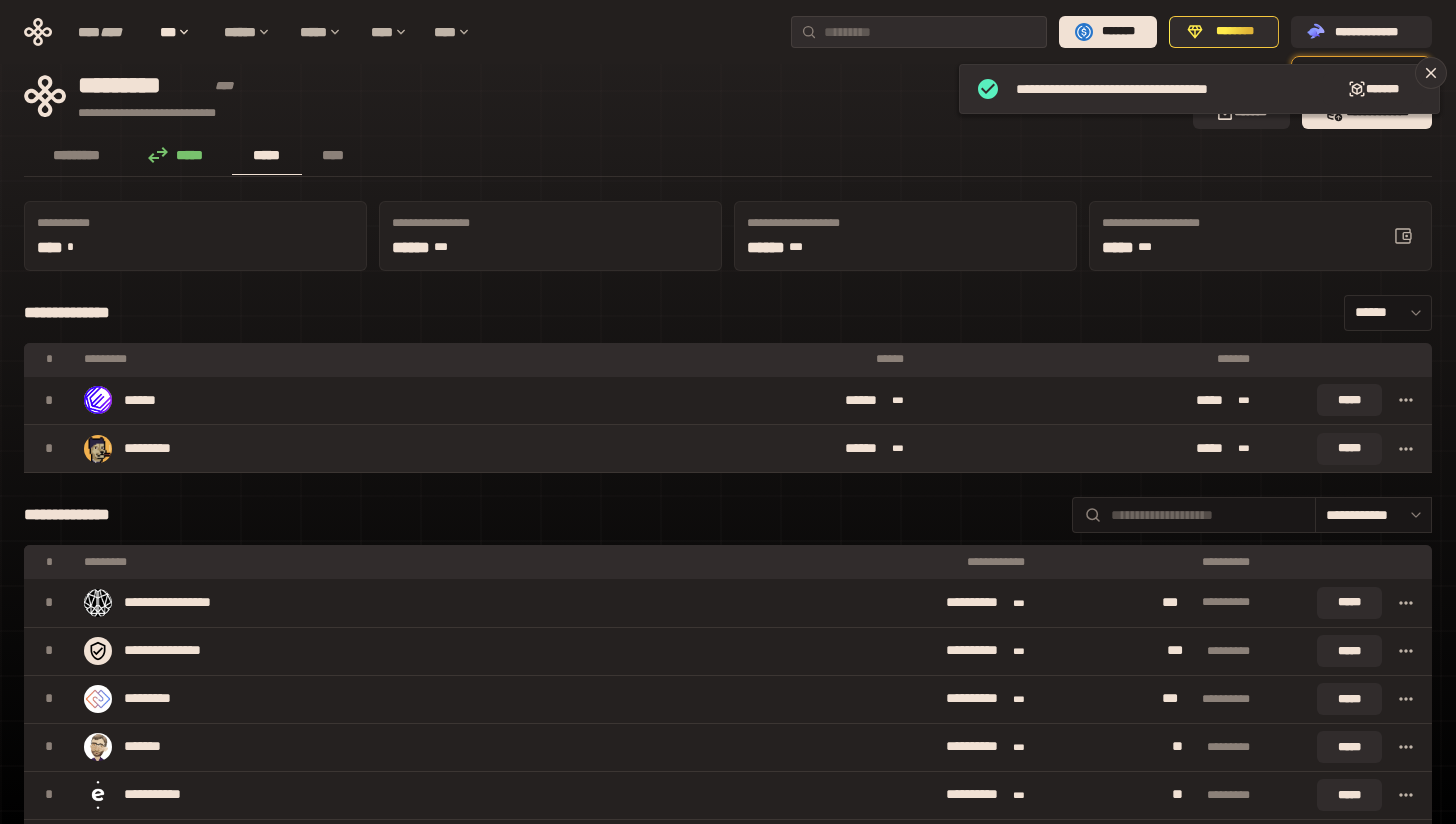 click at bounding box center (1406, 449) 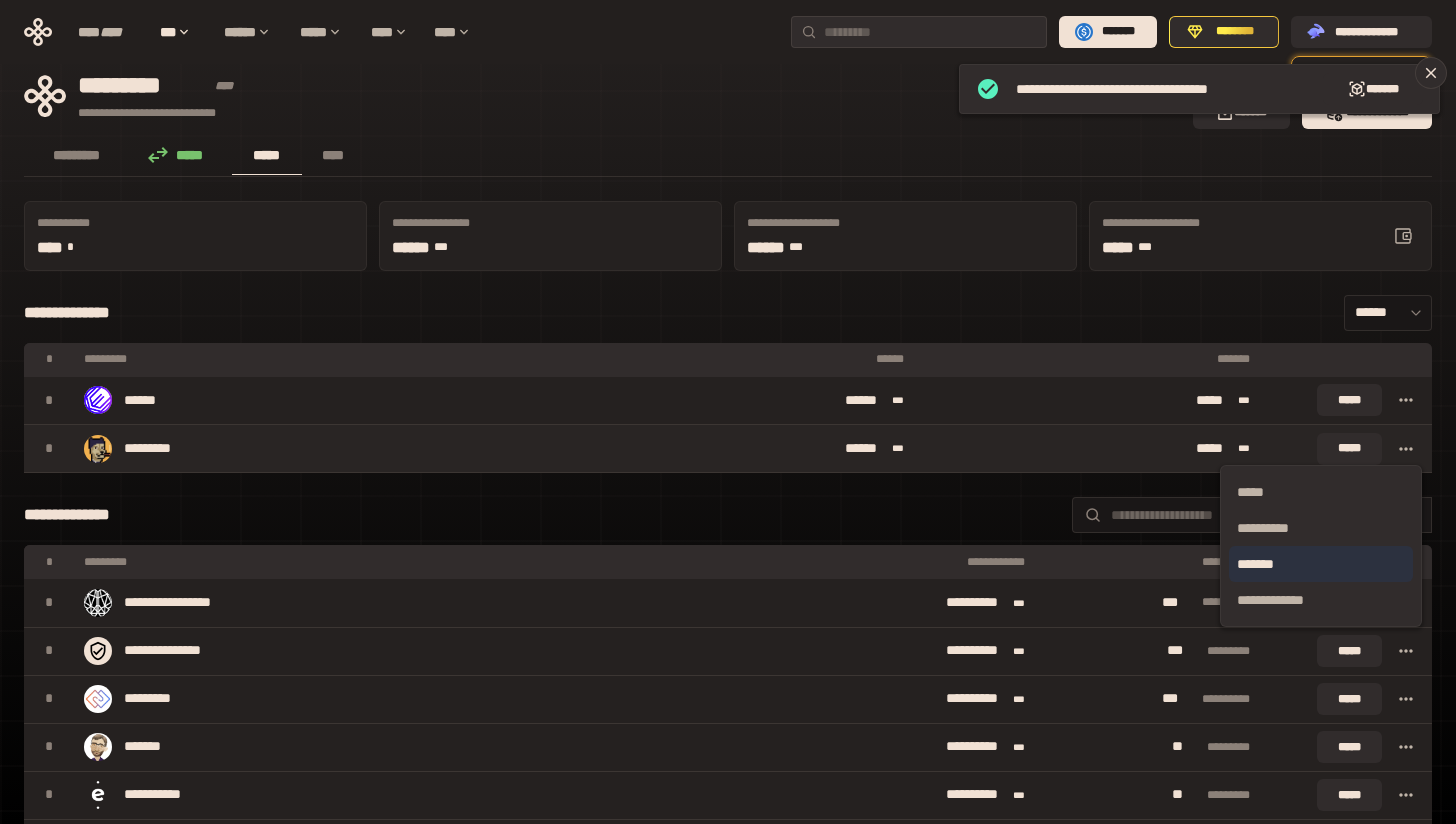 click on "*******" at bounding box center (1321, 564) 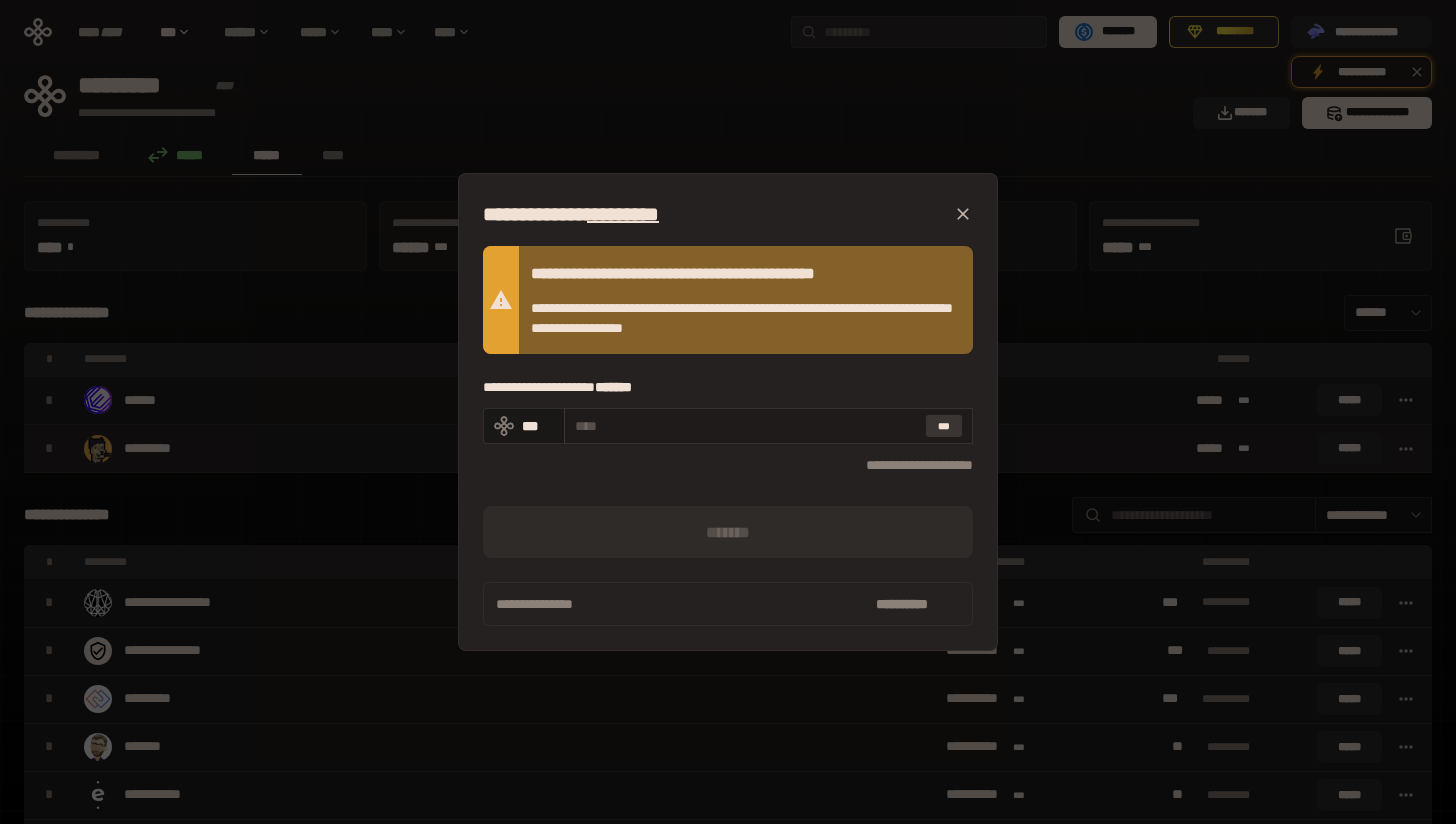click on "***" at bounding box center (944, 426) 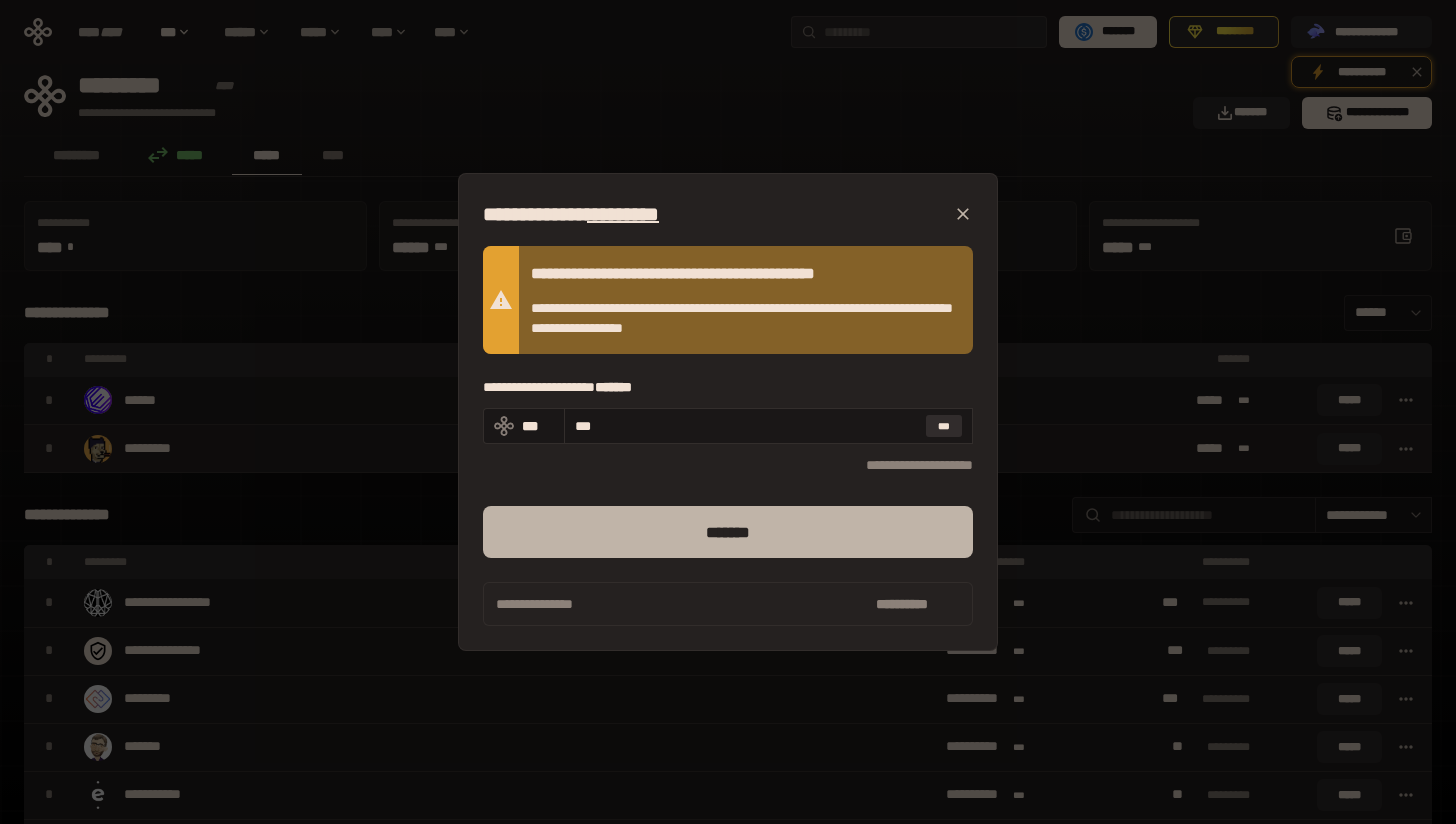 click on "*******" at bounding box center [728, 532] 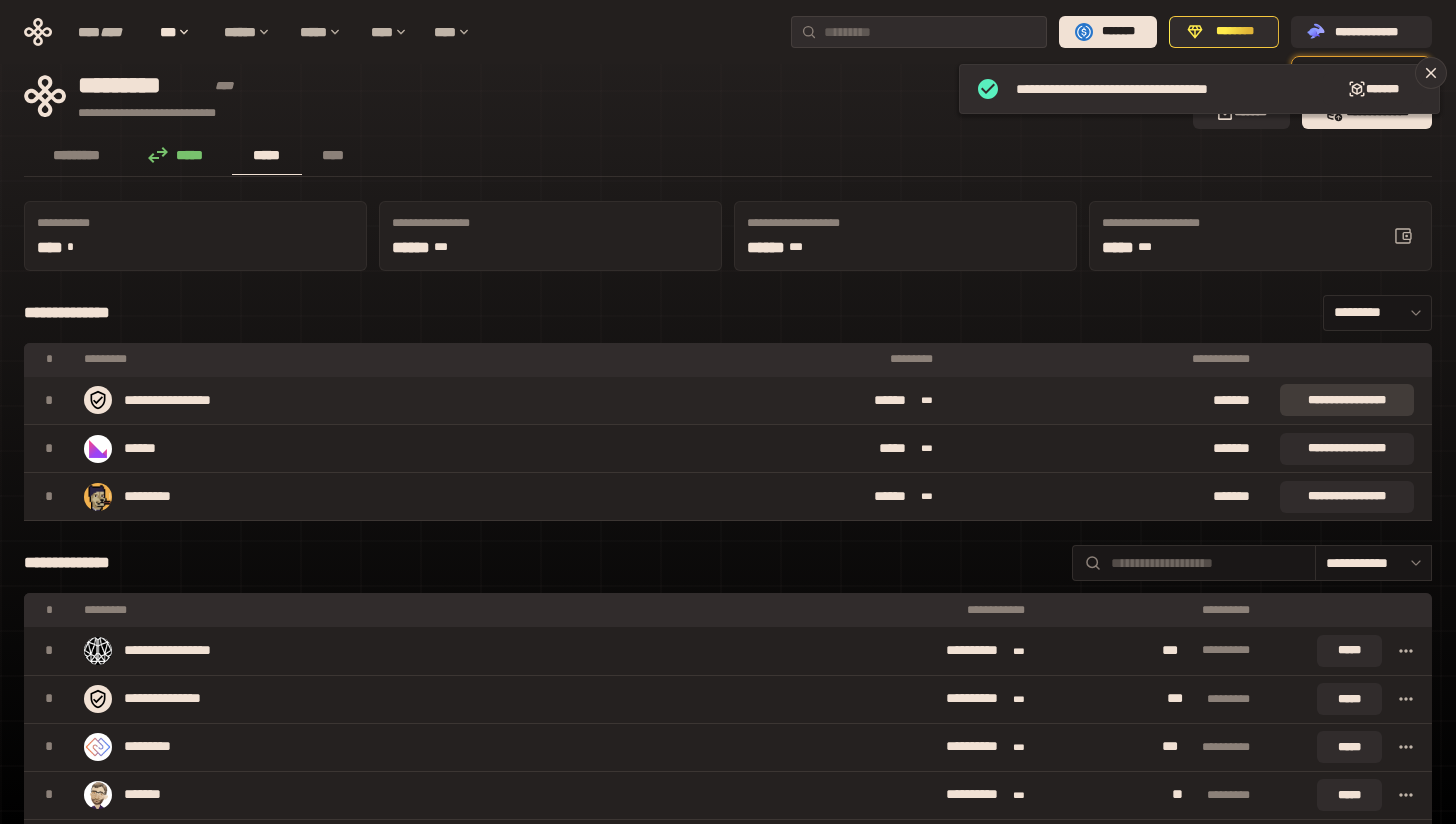 click on "**********" at bounding box center (1347, 400) 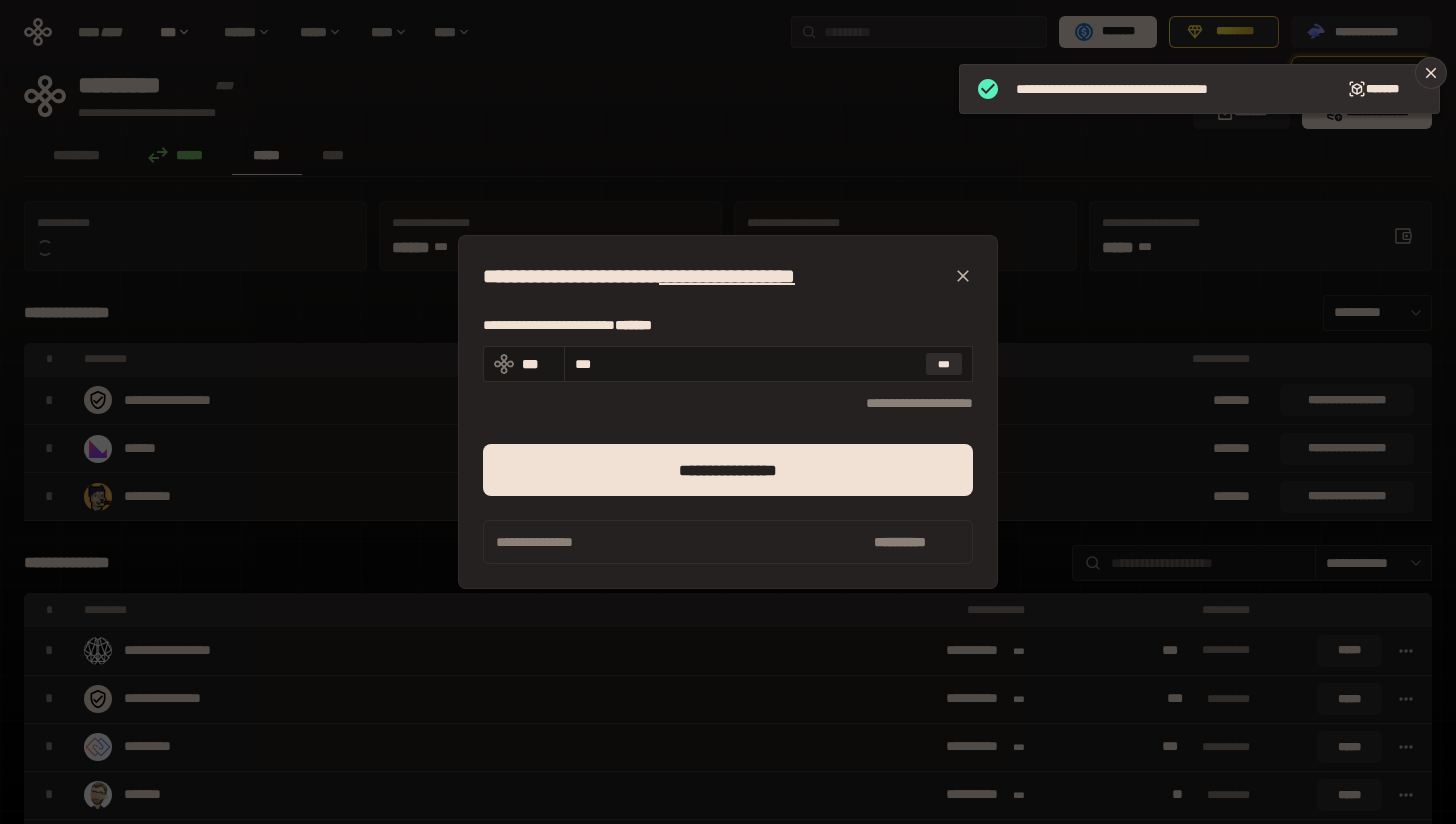 click 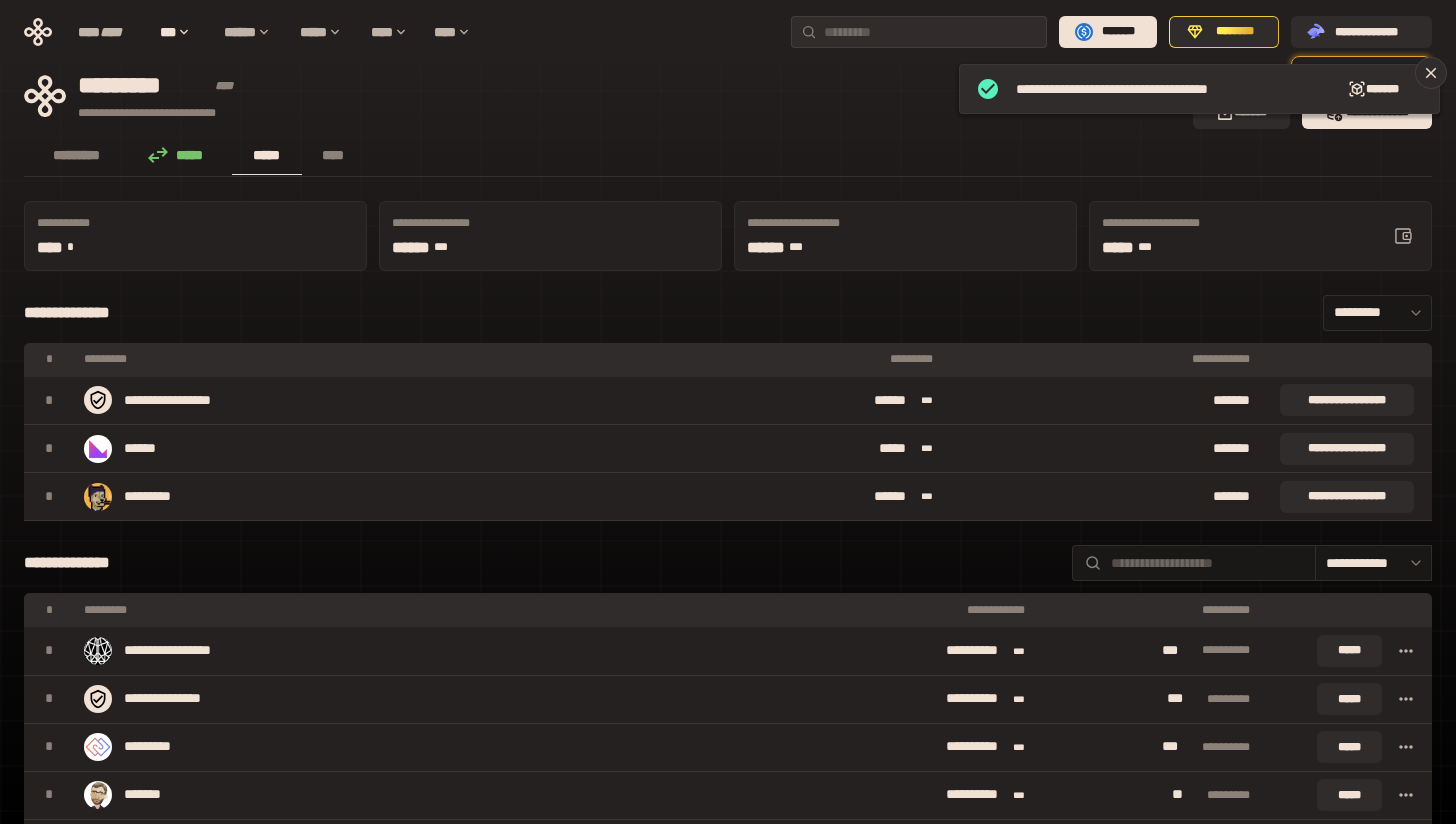 click on "*****" at bounding box center (267, 155) 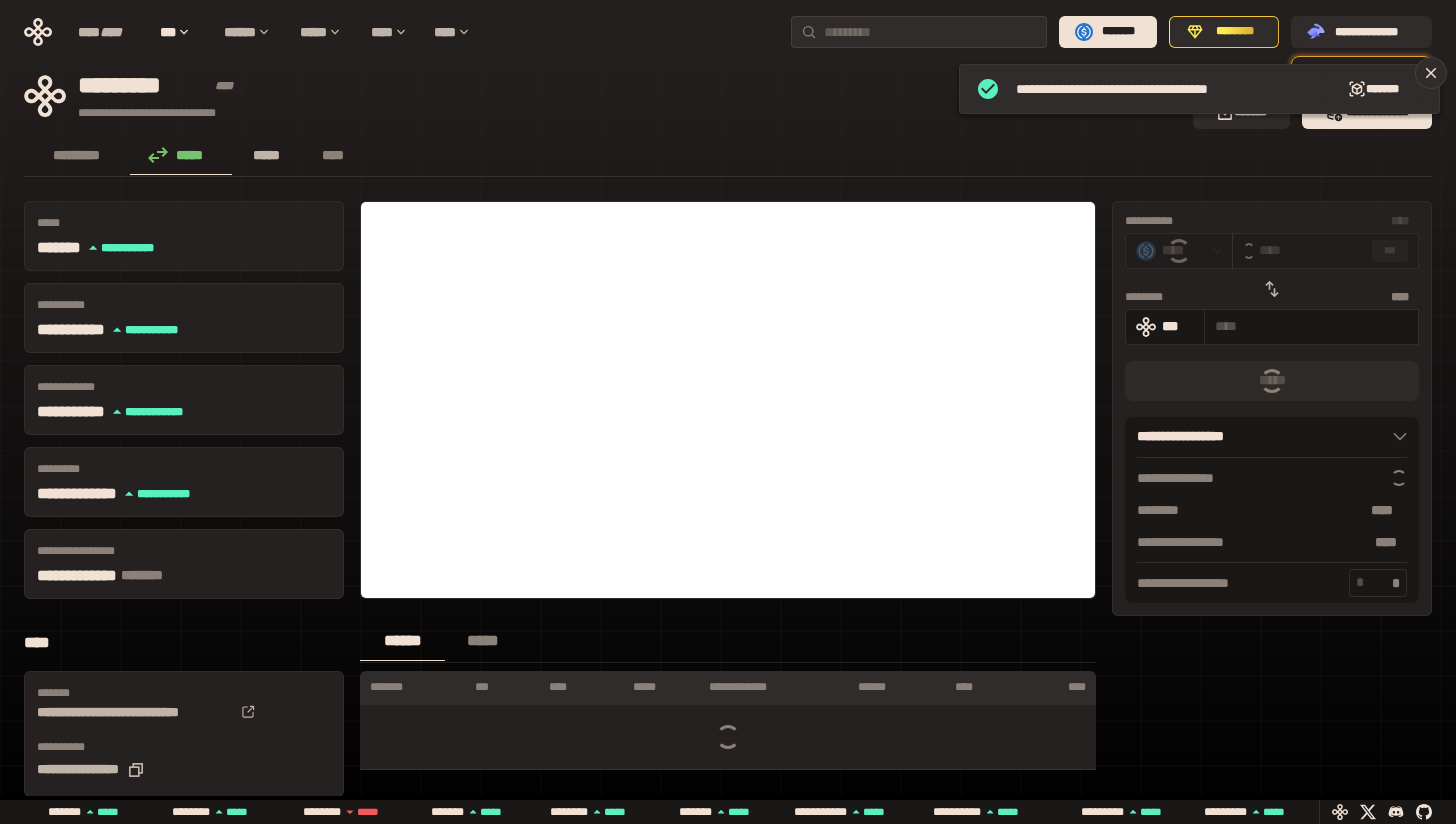 click on "*****" at bounding box center [267, 155] 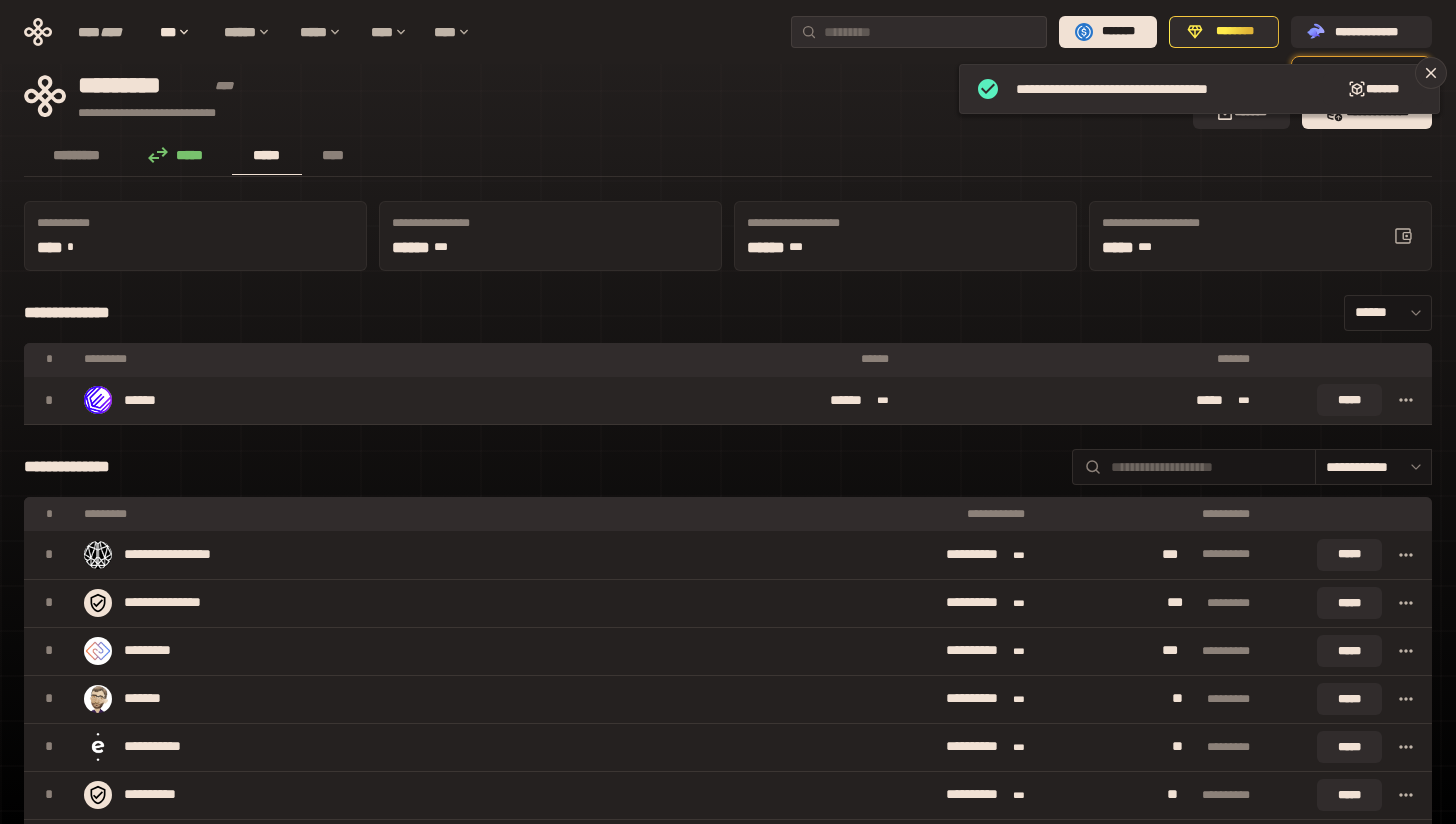 click 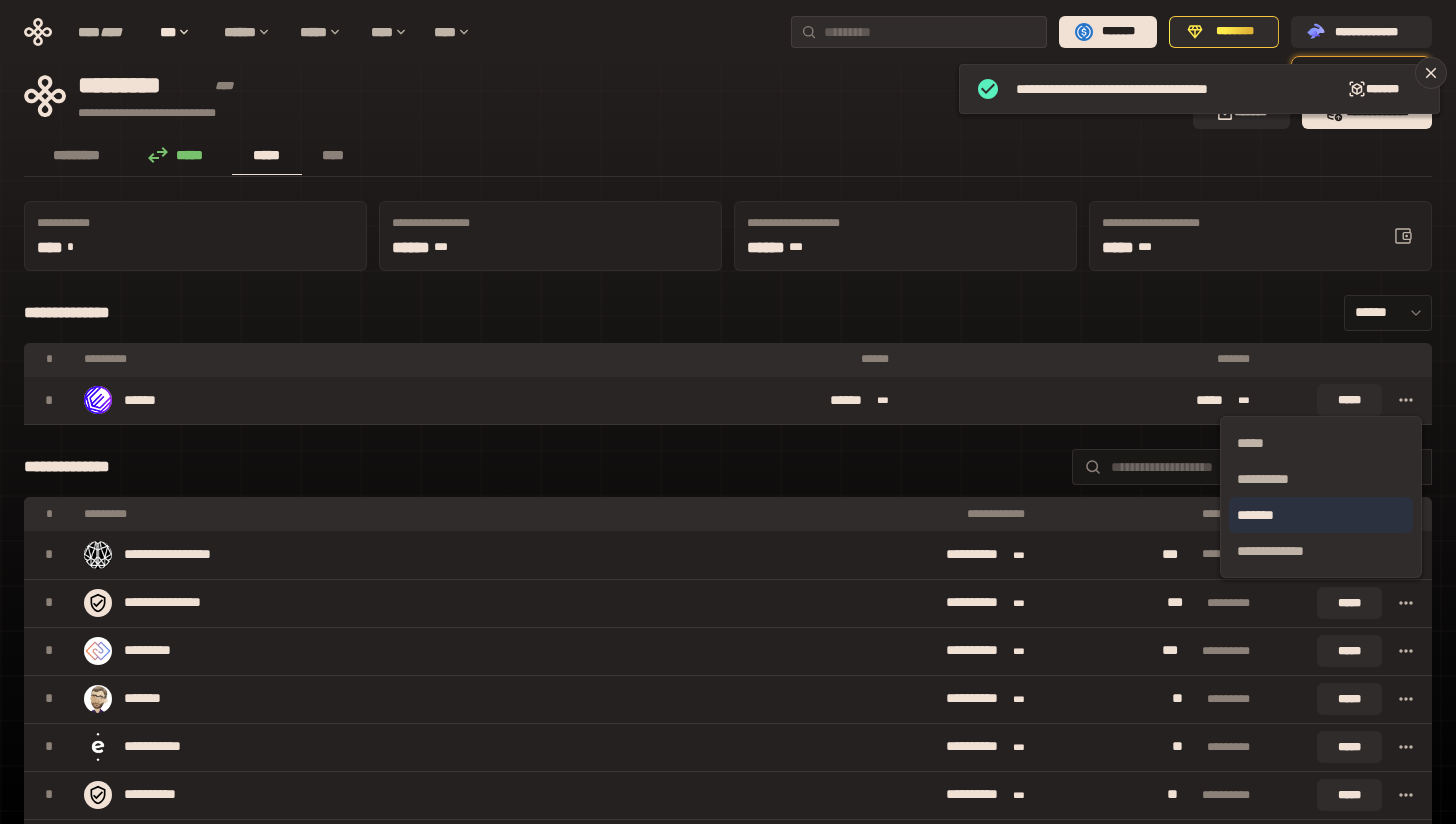 click on "*******" at bounding box center (1321, 515) 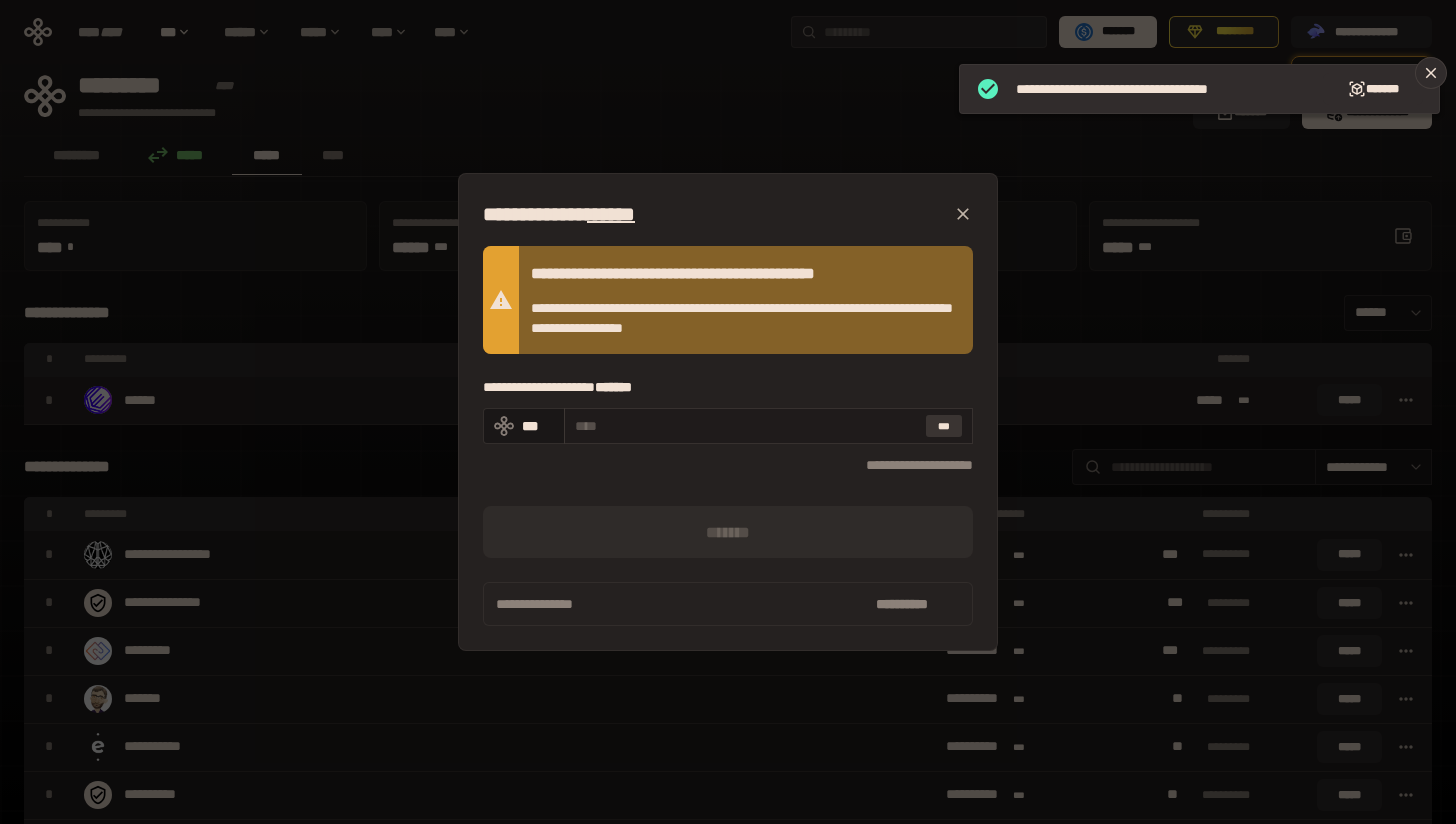 click on "***" at bounding box center [944, 426] 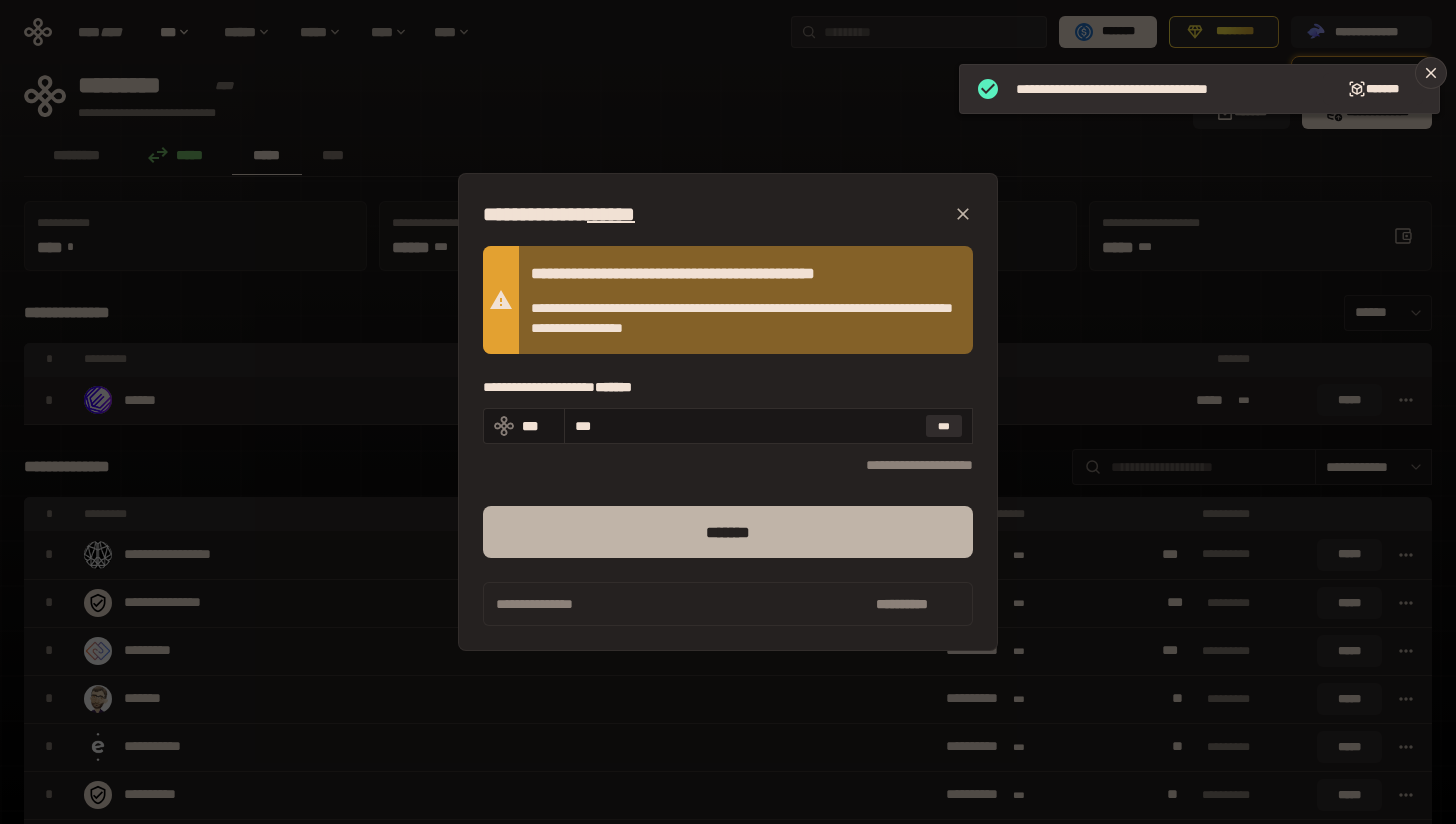 click on "*******" at bounding box center (728, 532) 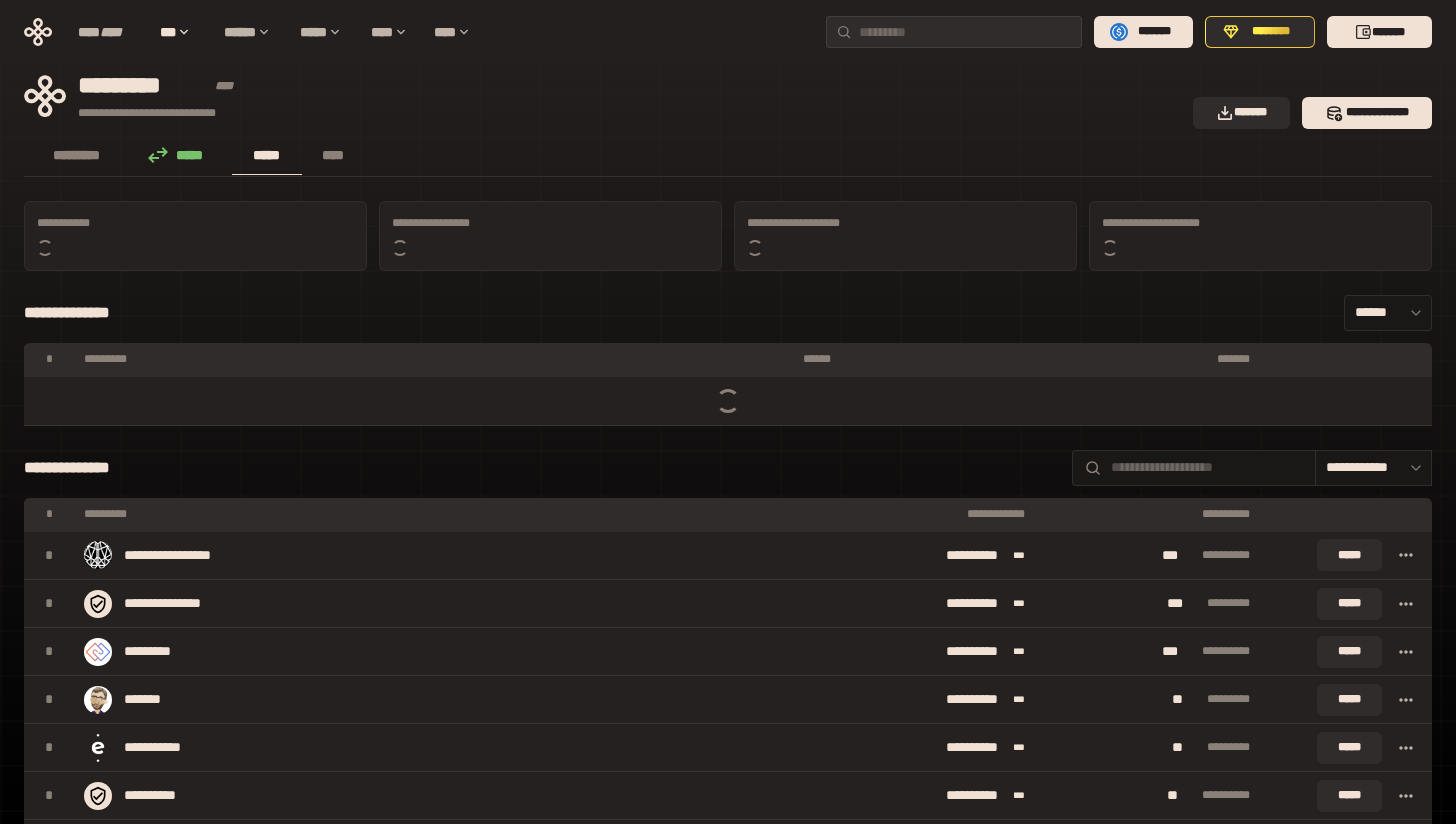 scroll, scrollTop: 0, scrollLeft: 0, axis: both 